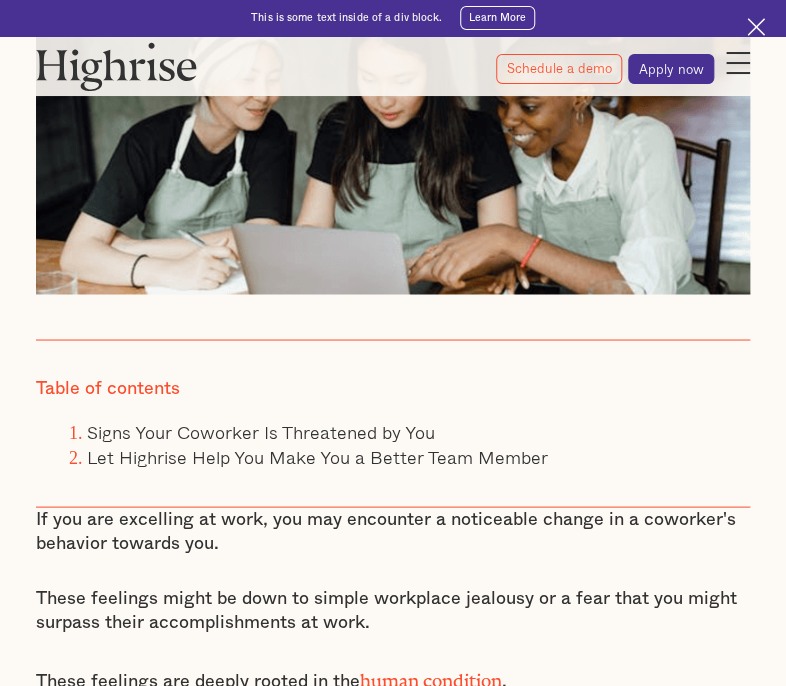scroll, scrollTop: 720, scrollLeft: 0, axis: vertical 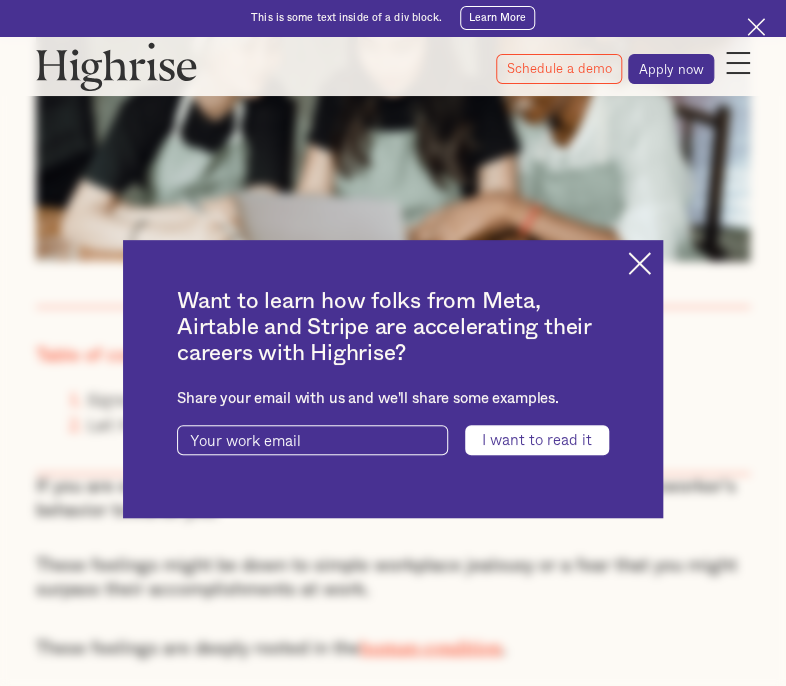 drag, startPoint x: 197, startPoint y: 486, endPoint x: 233, endPoint y: 498, distance: 37.94733 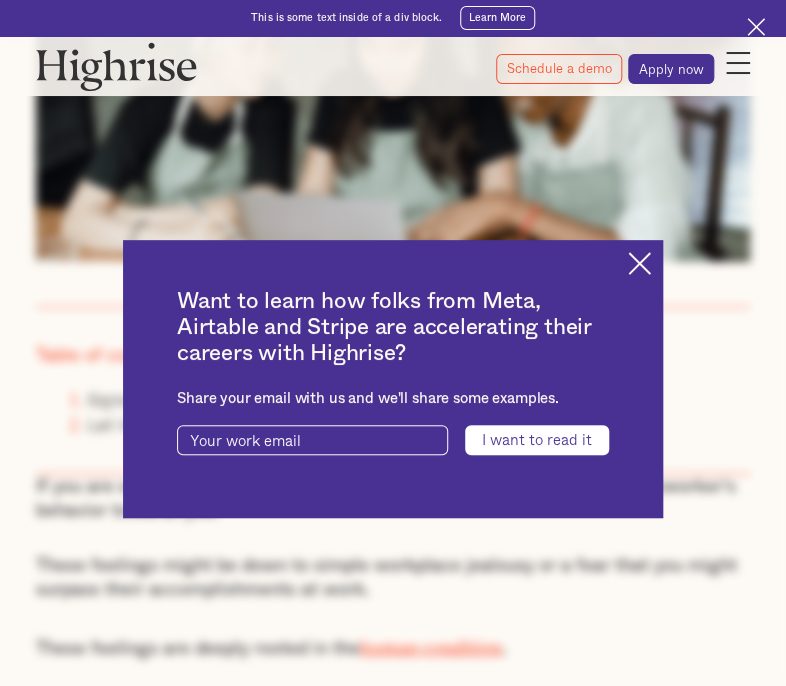click on "Disrupt the Doubt: Join Our Free Imposter Syndrome Workshop on [DATE]! Learn More Interested in a complimentary coaching session with one of our coaches? Share your info and we'll be right in touch. Submit Thank you! Your submission has been received! Oops! Something went wrong while submitting the form. This is some text inside of a div block. Learn More How It Works Individuals
Programs 1
Highrise Leader
A 6-month program to grow leadership with coaching and [MEDICAL_DATA].
1:1 Coaching
Work with a coach to navigate challenges, grow faster, and lead effectively.
Workshops & Events
Live sessions to sharpen skills, connect, and stay engaged.
Pricing" at bounding box center [393, 5582] 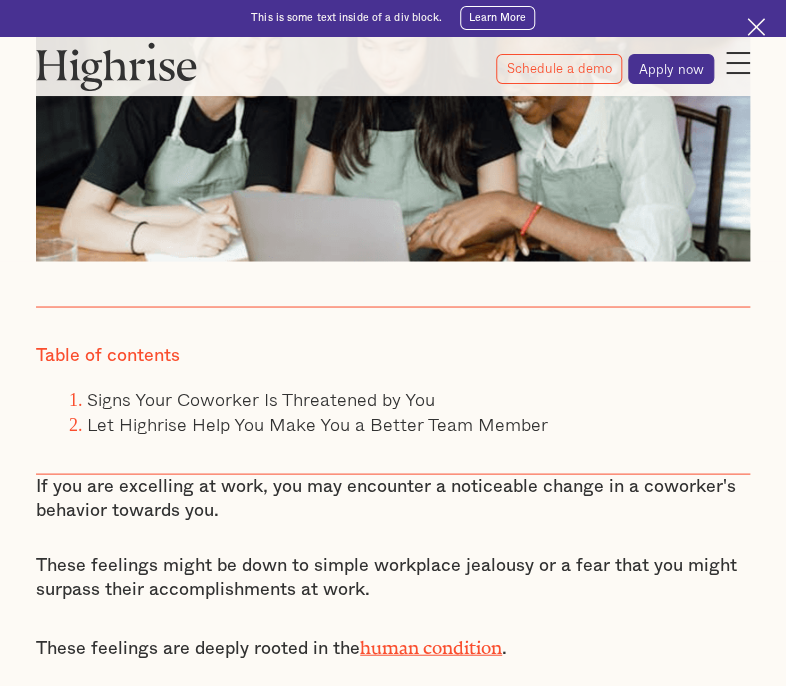 click on "If you are excelling at work, you may encounter a noticeable change in a coworker's behavior towards you." at bounding box center (393, 498) 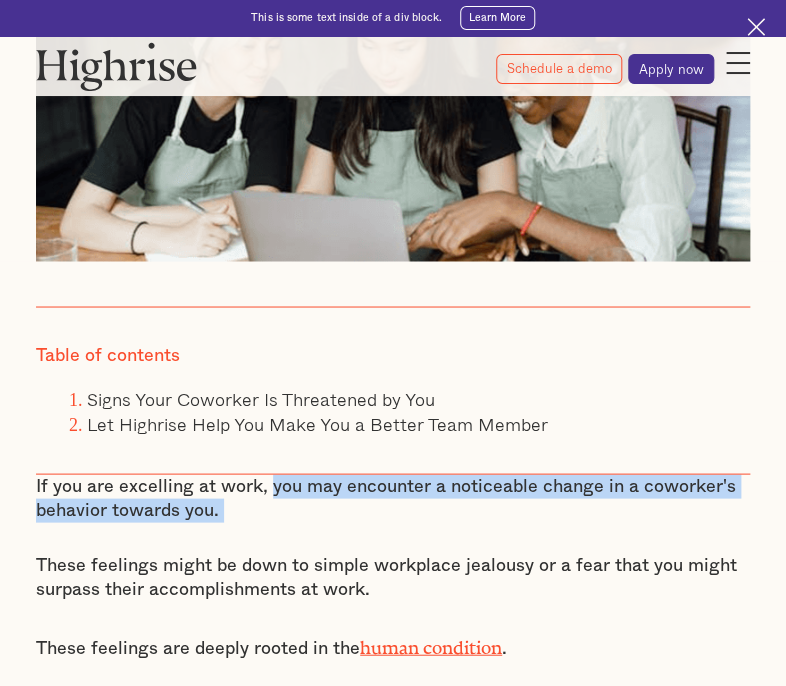 drag, startPoint x: 271, startPoint y: 495, endPoint x: 282, endPoint y: 501, distance: 12.529964 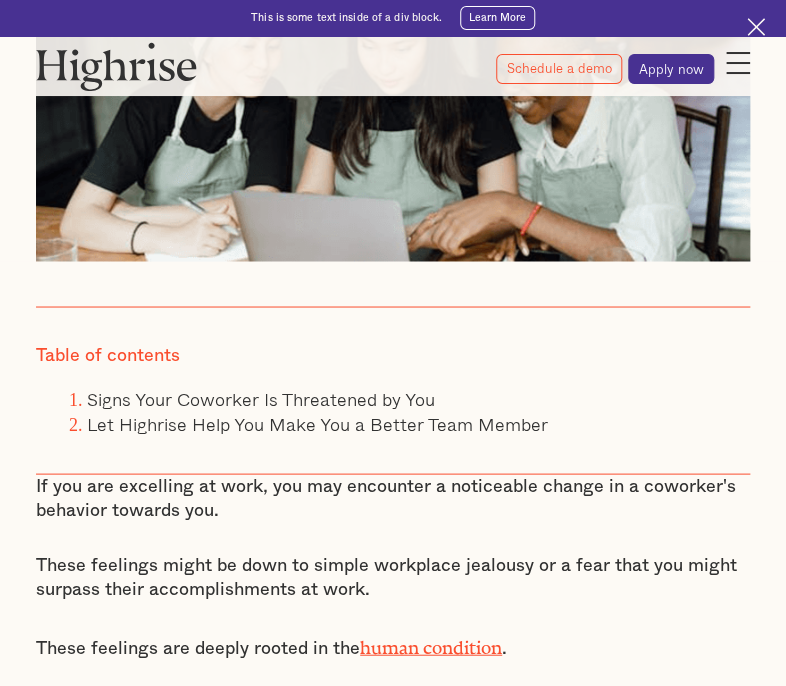 click on "If you are excelling at work, you may encounter a noticeable change in a coworker's behavior towards you." at bounding box center (393, 498) 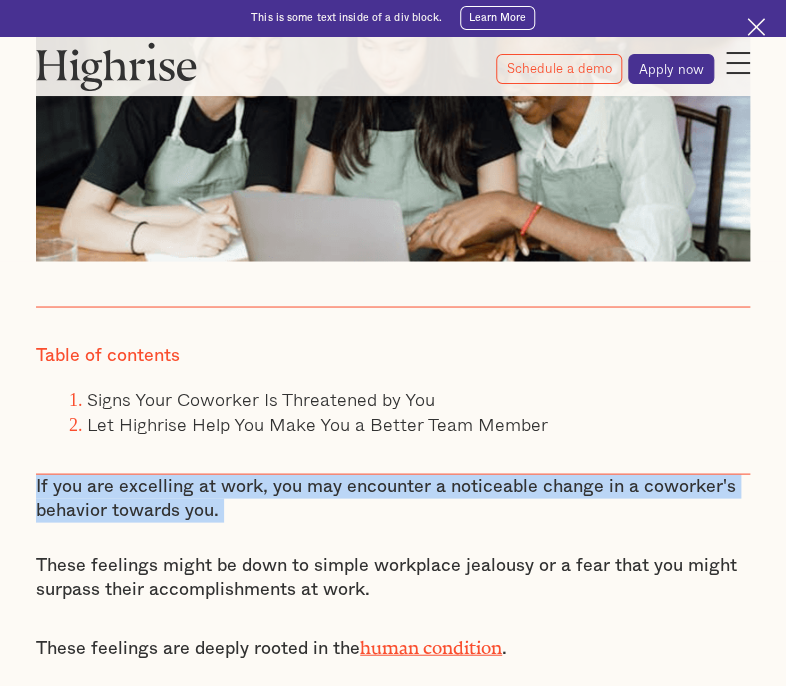 click on "If you are excelling at work, you may encounter a noticeable change in a coworker's behavior towards you." at bounding box center (393, 498) 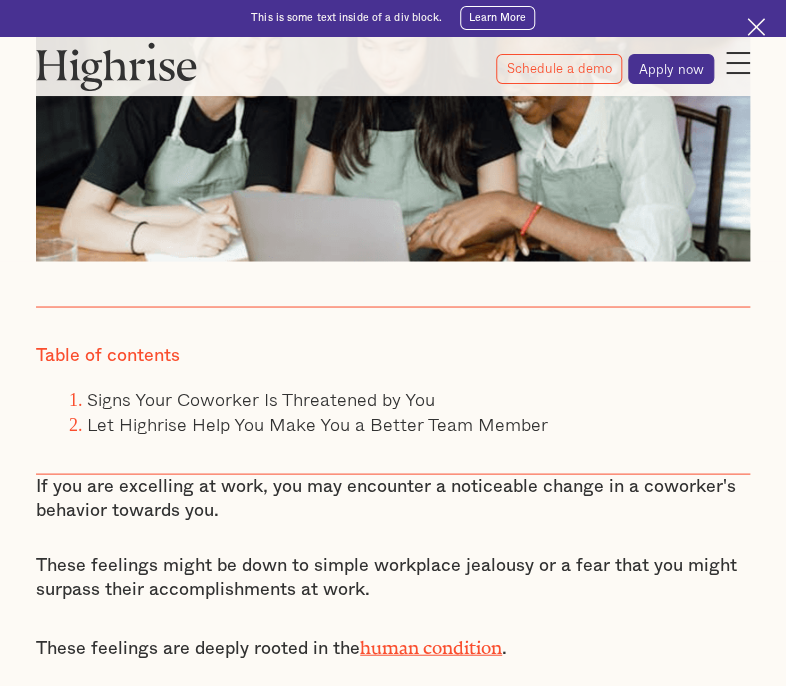 click on "If you are excelling at work, you may encounter a noticeable change in a coworker's behavior towards you." at bounding box center (393, 498) 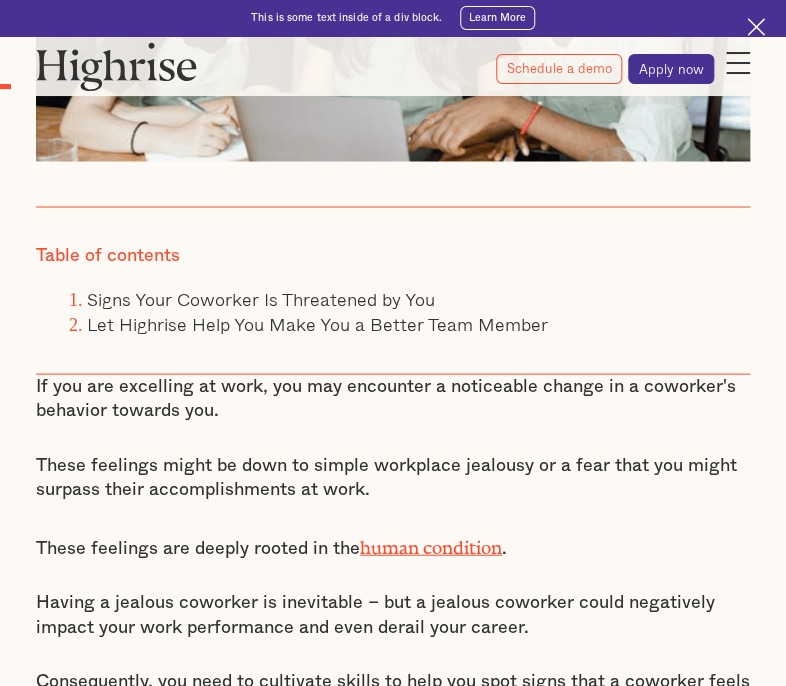 scroll, scrollTop: 1000, scrollLeft: 0, axis: vertical 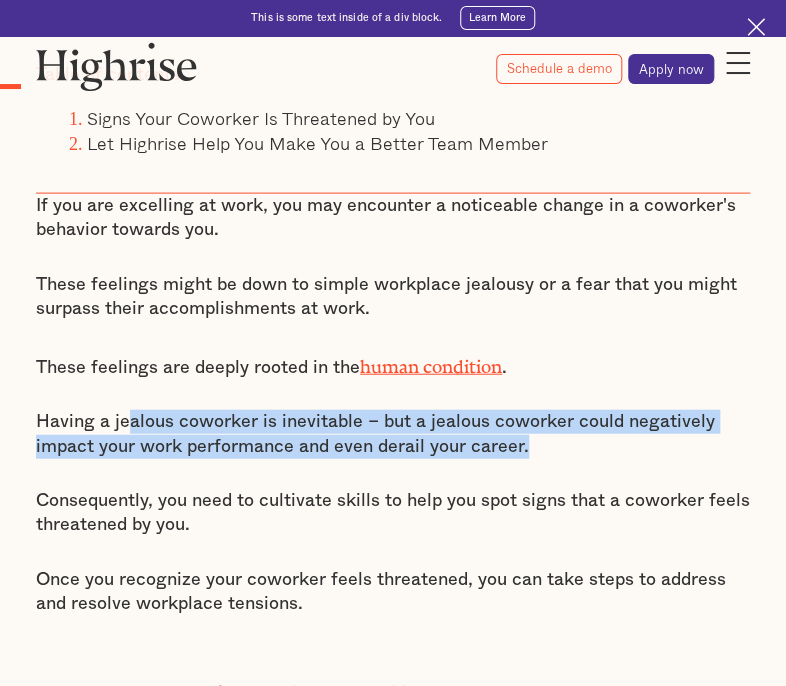 drag, startPoint x: 123, startPoint y: 412, endPoint x: 548, endPoint y: 437, distance: 425.73465 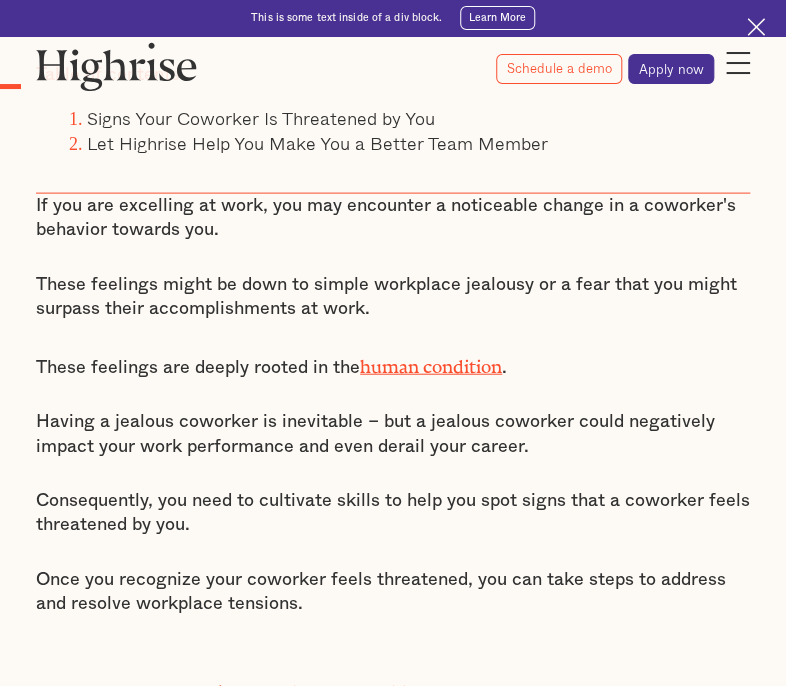 click on "Having a jealous coworker is inevitable – but a jealous coworker could negatively impact your work performance and even derail your career." at bounding box center (393, 434) 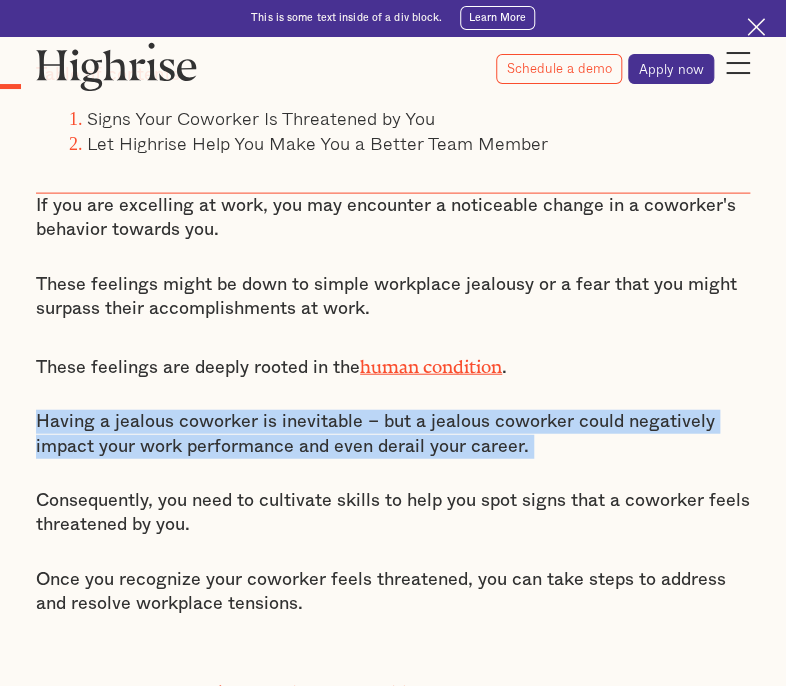 click on "Having a jealous coworker is inevitable – but a jealous coworker could negatively impact your work performance and even derail your career." at bounding box center [393, 434] 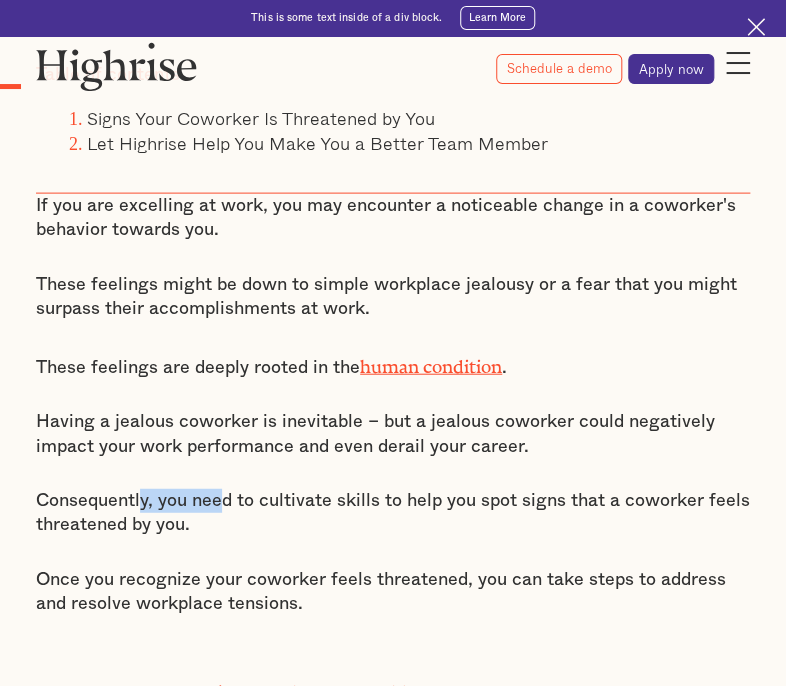 drag, startPoint x: 142, startPoint y: 489, endPoint x: 225, endPoint y: 501, distance: 83.86298 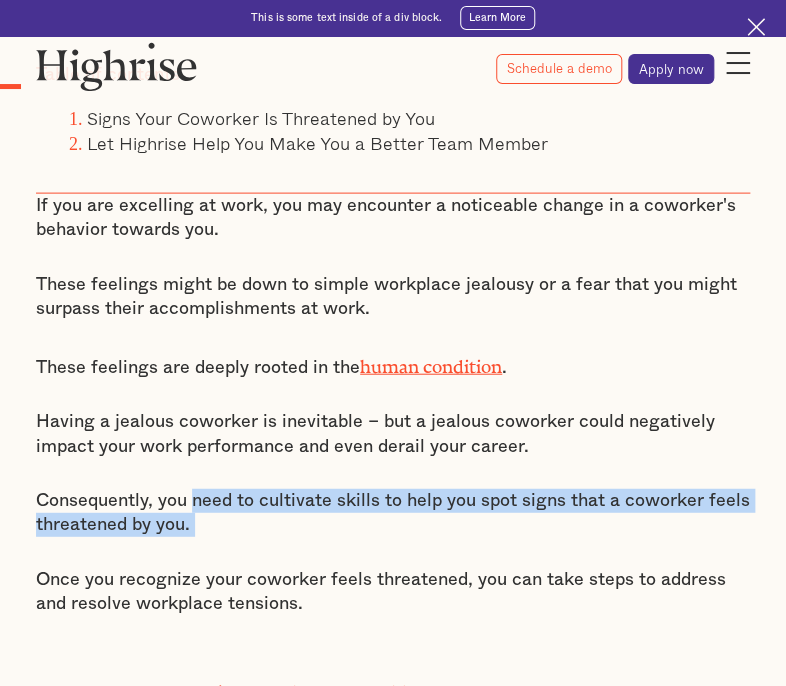 drag, startPoint x: 225, startPoint y: 501, endPoint x: 259, endPoint y: 516, distance: 37.161808 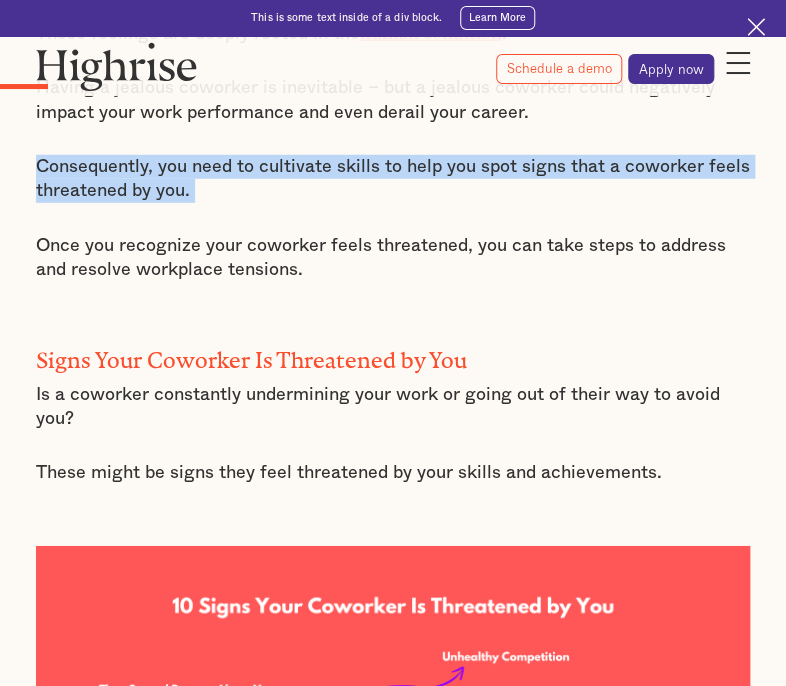 scroll, scrollTop: 1440, scrollLeft: 0, axis: vertical 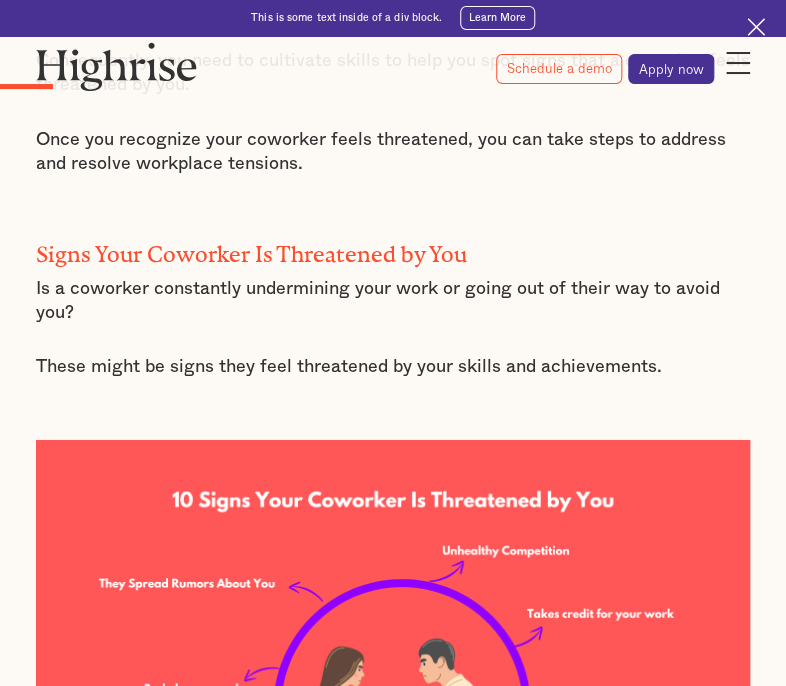 click on "These might be signs they feel threatened by your skills and achievements." at bounding box center [393, 367] 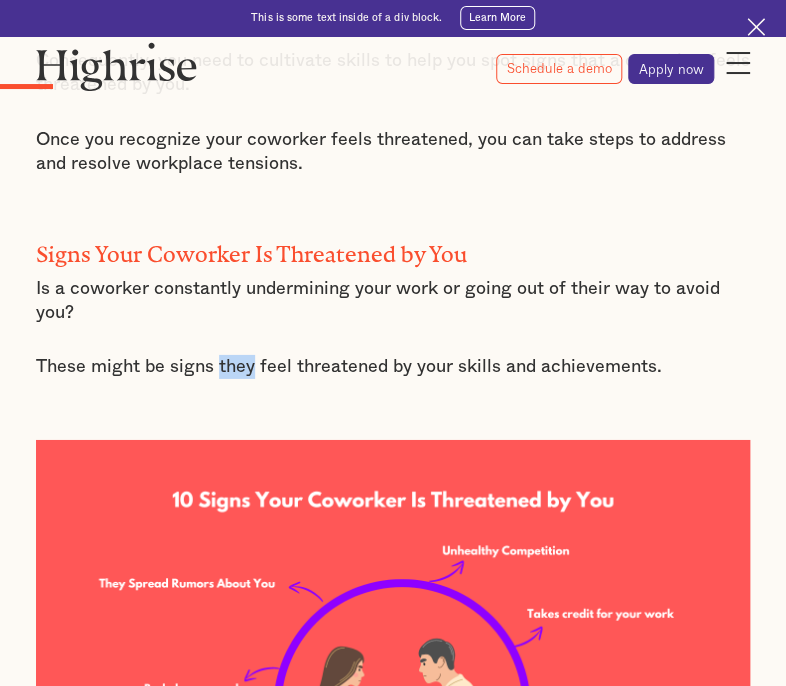click on "These might be signs they feel threatened by your skills and achievements." at bounding box center (393, 367) 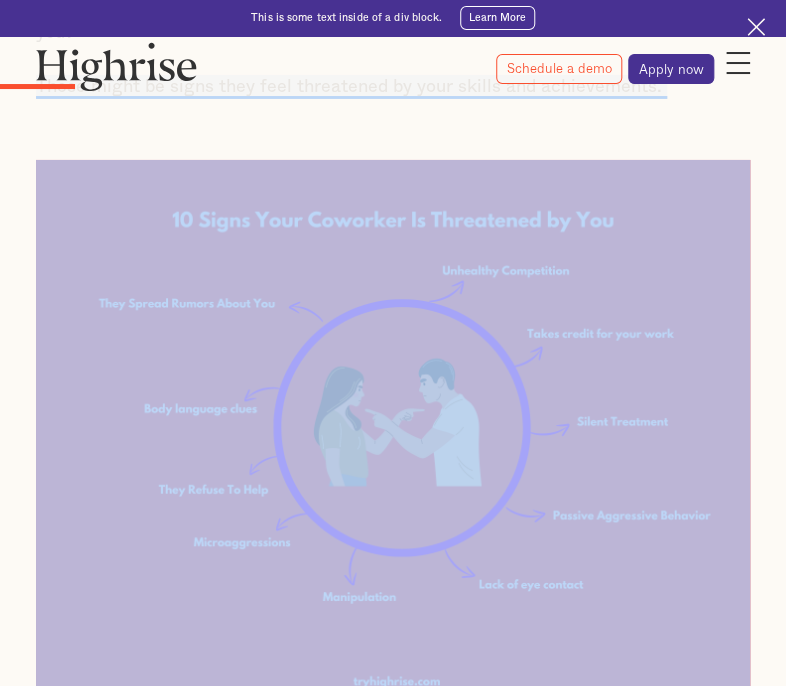 scroll, scrollTop: 1760, scrollLeft: 0, axis: vertical 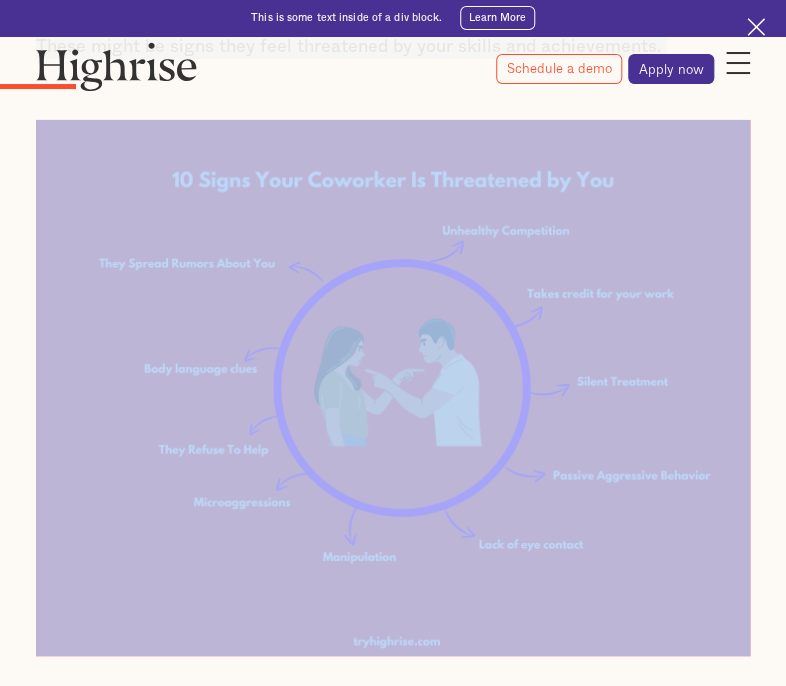 click at bounding box center [393, 388] 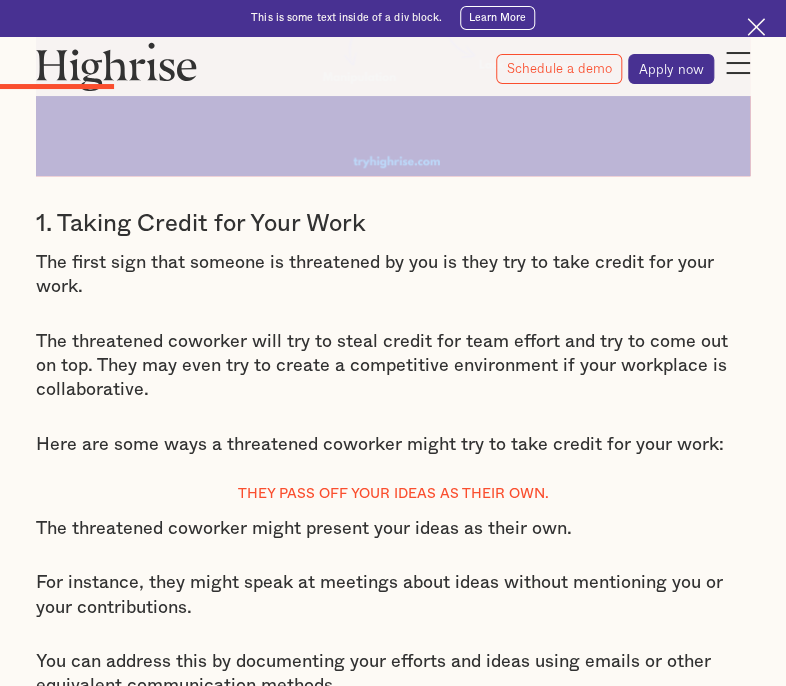 scroll, scrollTop: 2280, scrollLeft: 0, axis: vertical 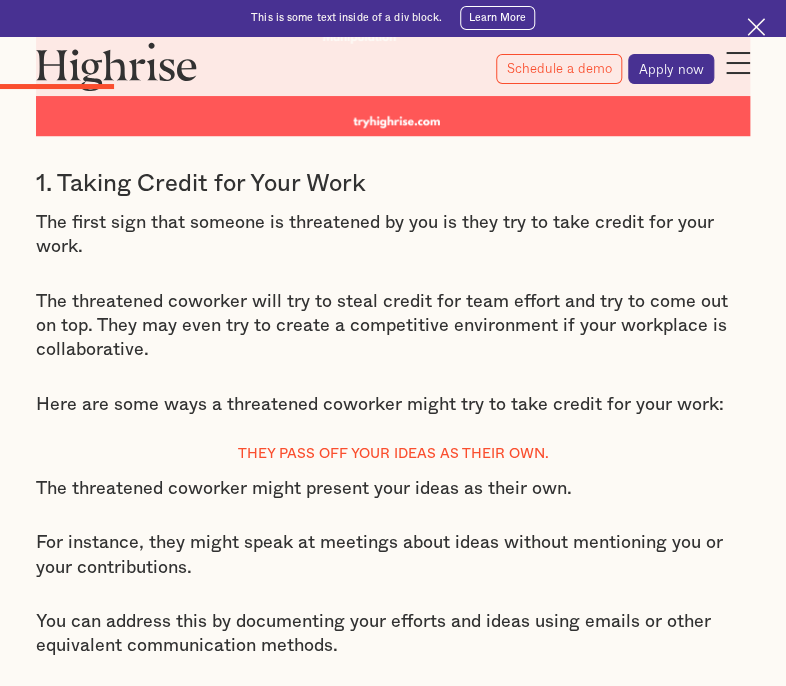 drag, startPoint x: 141, startPoint y: 234, endPoint x: 173, endPoint y: 254, distance: 37.735924 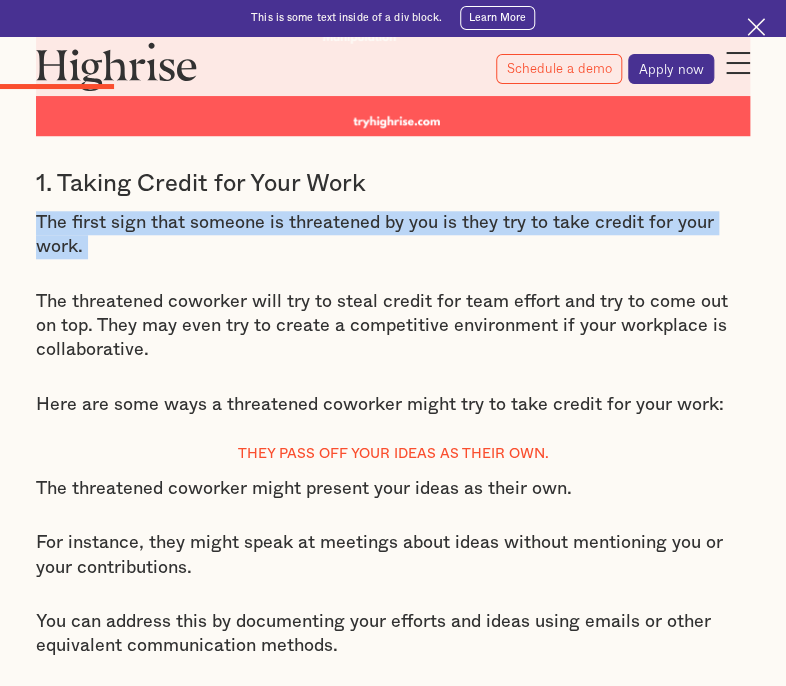 click on "The first sign that someone is threatened by you is they try to take credit for your work." at bounding box center [393, 235] 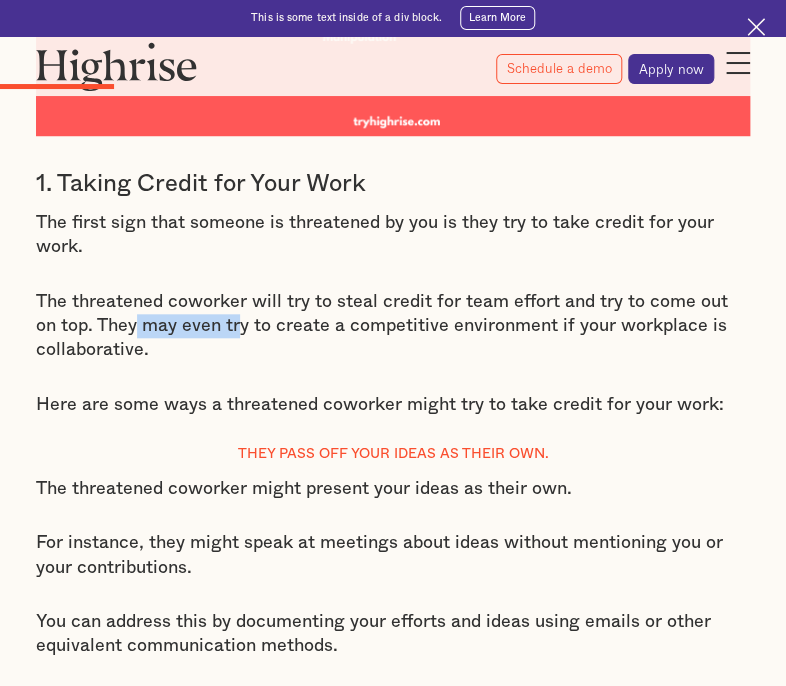 drag, startPoint x: 111, startPoint y: 321, endPoint x: 213, endPoint y: 328, distance: 102.239914 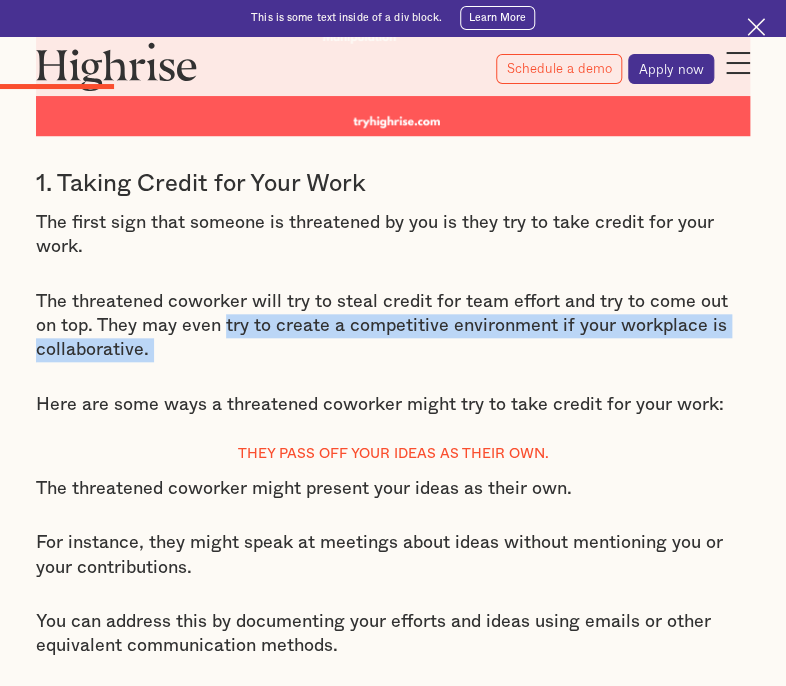 drag, startPoint x: 213, startPoint y: 328, endPoint x: 243, endPoint y: 341, distance: 32.695564 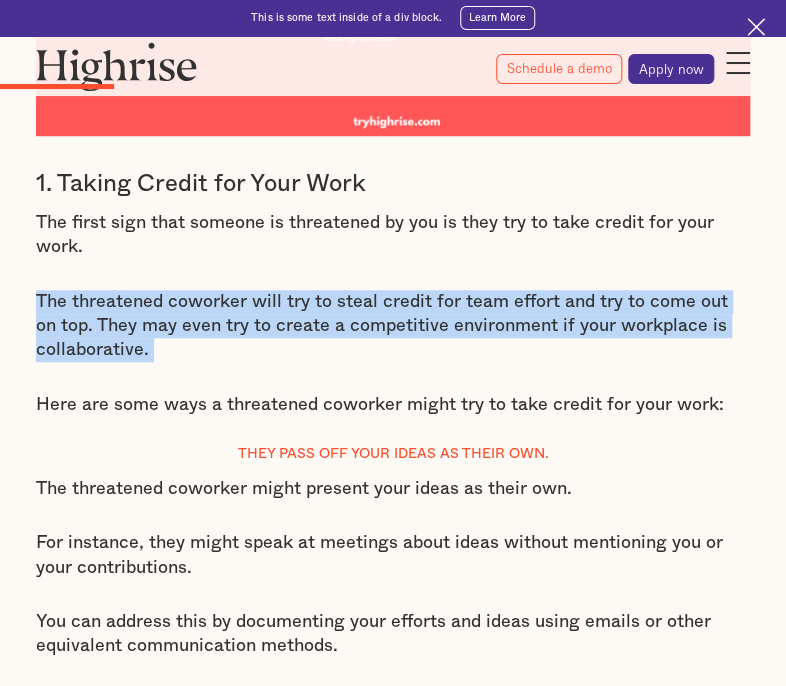 click on "The threatened coworker will try to steal credit for team effort and try to come out on top. They may even try to create a competitive environment if your workplace is collaborative." at bounding box center (393, 326) 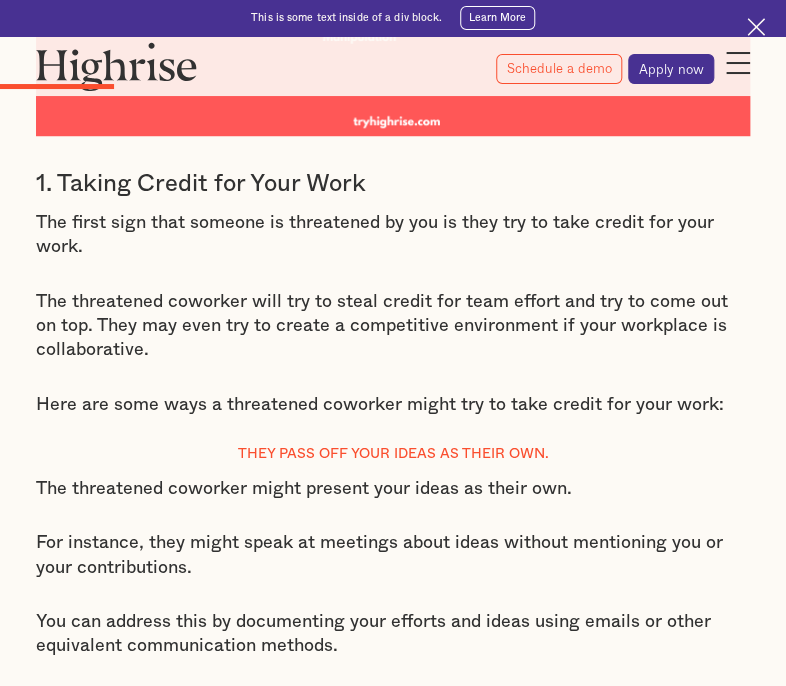click on "Here are some ways a threatened coworker might try to take credit for your work:" at bounding box center (393, 405) 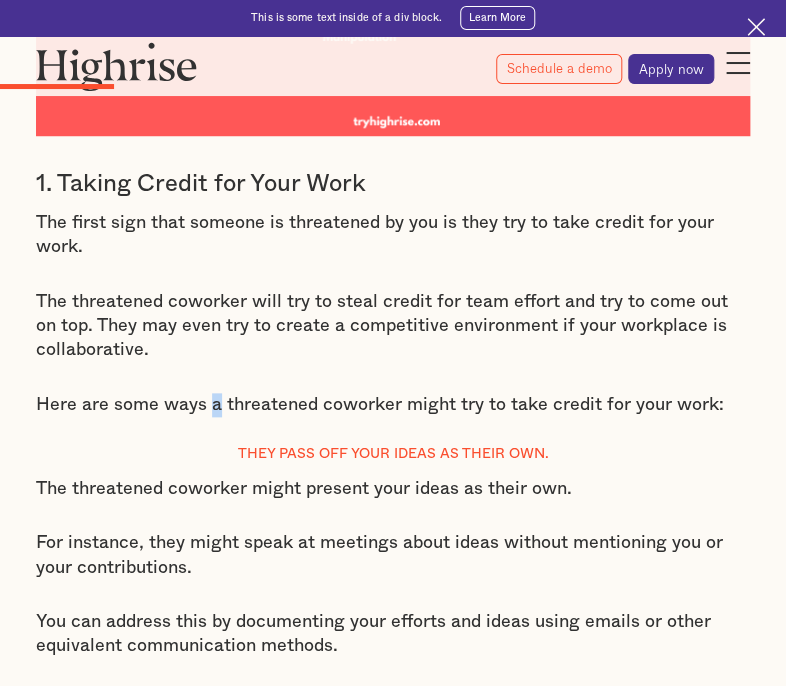 click on "Here are some ways a threatened coworker might try to take credit for your work:" at bounding box center [393, 405] 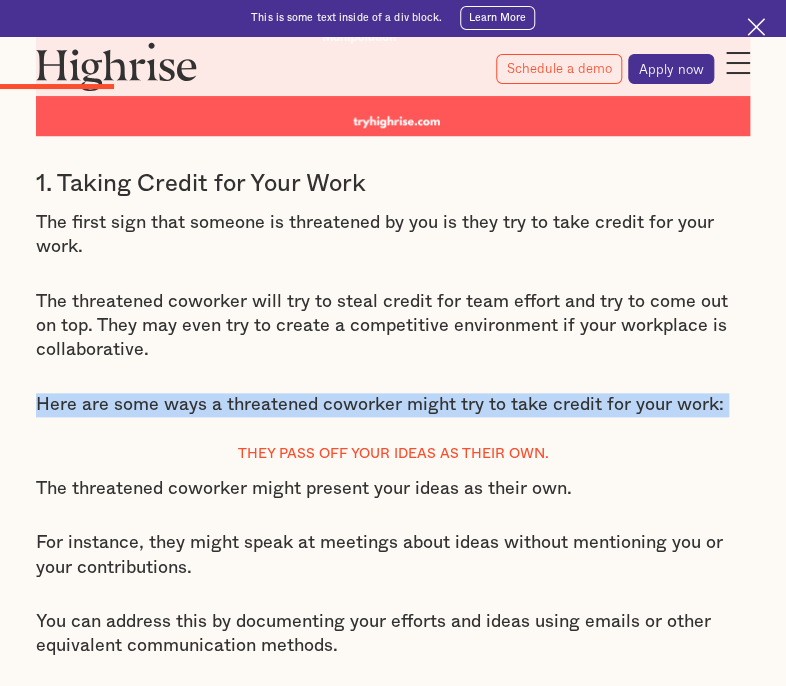 click on "Here are some ways a threatened coworker might try to take credit for your work:" at bounding box center [393, 405] 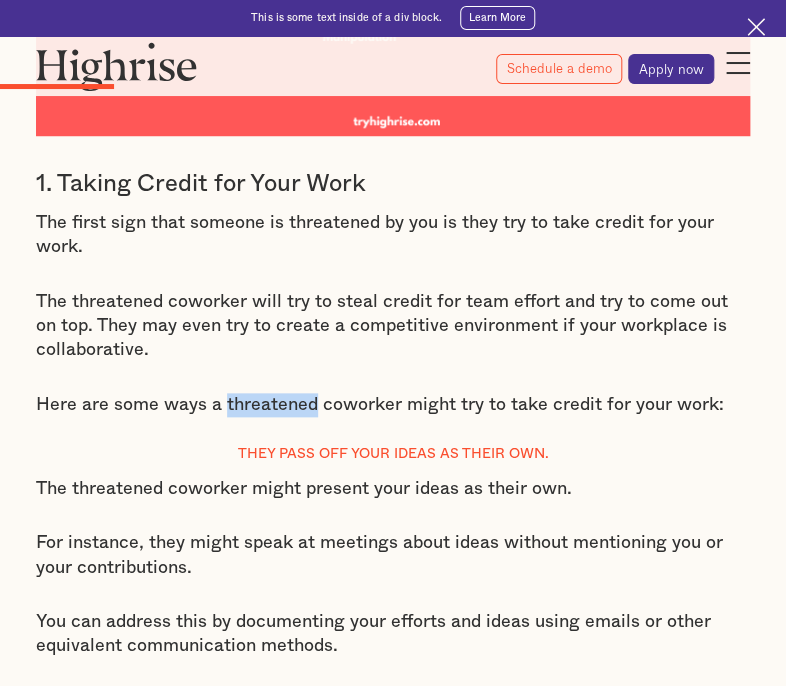 click on "Here are some ways a threatened coworker might try to take credit for your work:" at bounding box center (393, 405) 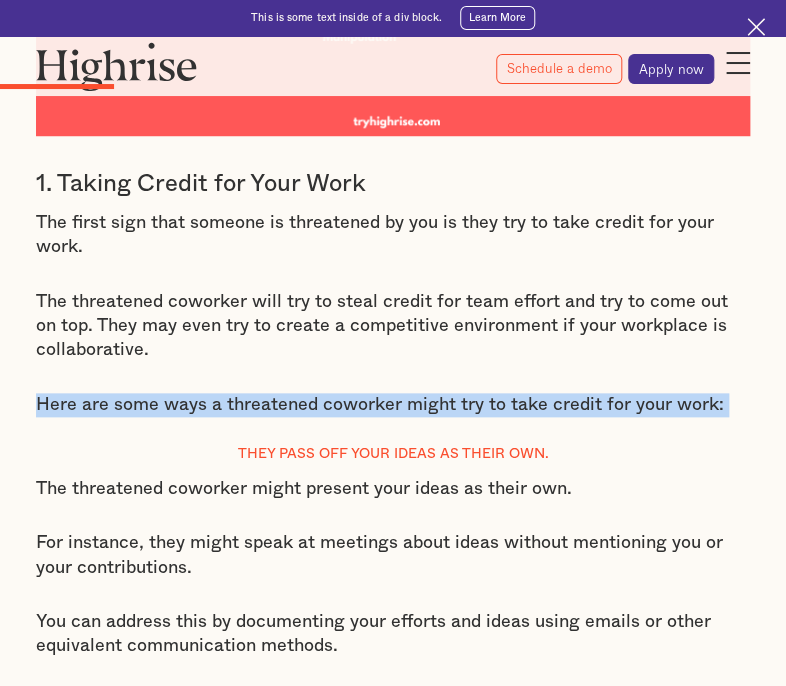 click on "Here are some ways a threatened coworker might try to take credit for your work:" at bounding box center [393, 405] 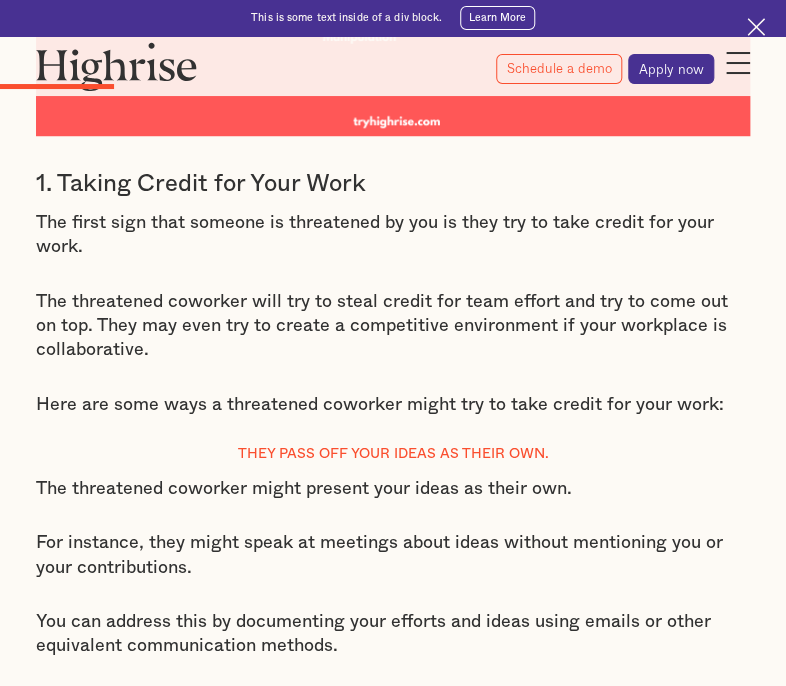 click on "Signs Your Coworker Is Threatened by You Is a coworker constantly undermining your work or going out of their way to avoid you? These might be signs they feel threatened by your skills and achievements. 1. Taking Credit for Your Work The first sign that someone is threatened by you is they try to take credit for your work.  The threatened coworker will try to steal credit for team effort and try to come out on top. They may even try to create a competitive environment if your workplace is collaborative.  Here are some ways a threatened coworker might try to take credit for your work: They pass off your ideas as their own. The threatened coworker might present your ideas as their own.  For instance, they might speak at meetings about ideas without mentioning you or your contributions.  You can address this by documenting your efforts and ideas using emails or other equivalent communication methods.  They might try to take over your projects. They might plagiarize reports. Seek support from colleagues.  ‍" at bounding box center [393, 977] 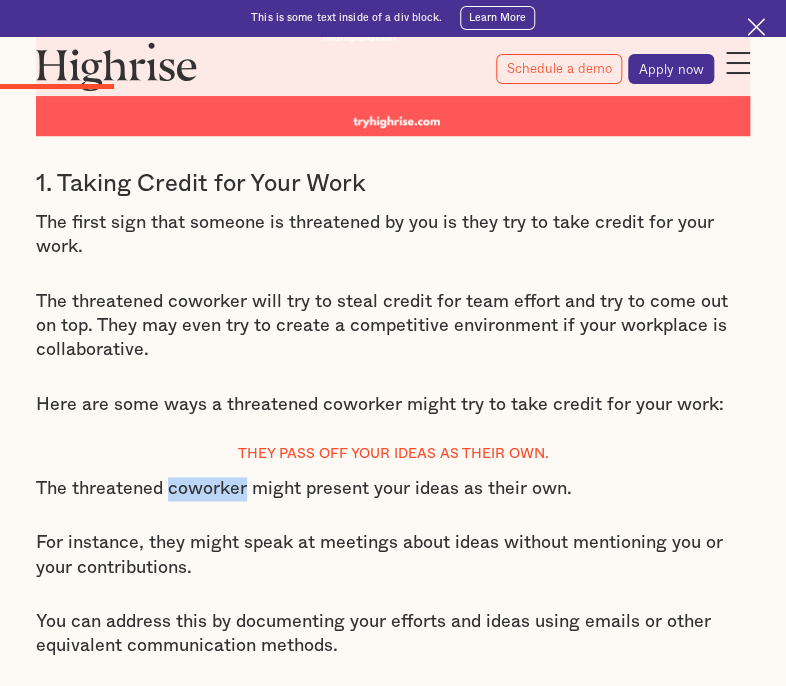 click on "Signs Your Coworker Is Threatened by You Is a coworker constantly undermining your work or going out of their way to avoid you? These might be signs they feel threatened by your skills and achievements. 1. Taking Credit for Your Work The first sign that someone is threatened by you is they try to take credit for your work.  The threatened coworker will try to steal credit for team effort and try to come out on top. They may even try to create a competitive environment if your workplace is collaborative.  Here are some ways a threatened coworker might try to take credit for your work: They pass off your ideas as their own. The threatened coworker might present your ideas as their own.  For instance, they might speak at meetings about ideas without mentioning you or your contributions.  You can address this by documenting your efforts and ideas using emails or other equivalent communication methods.  They might try to take over your projects. They might plagiarize reports. Seek support from colleagues.  ‍" at bounding box center (393, 977) 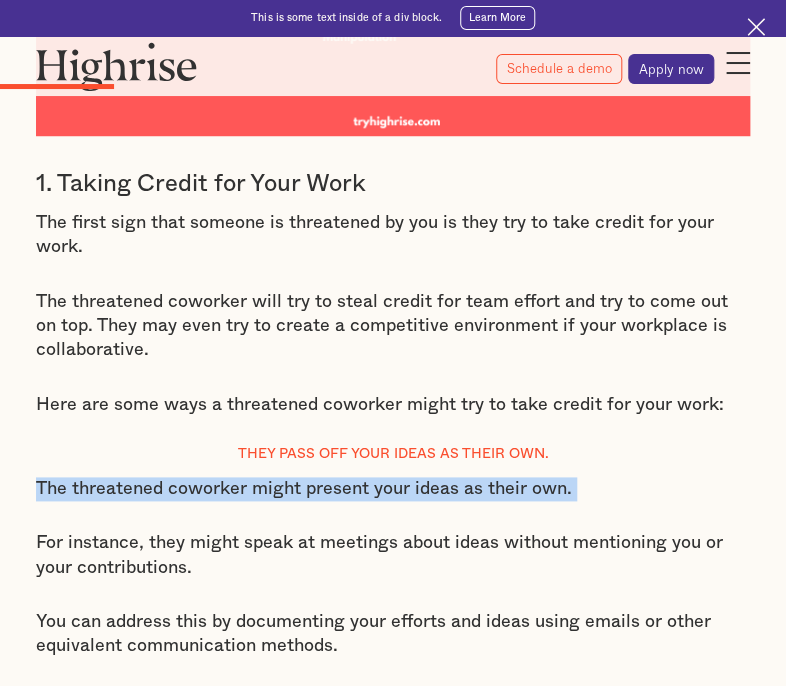 click on "Signs Your Coworker Is Threatened by You Is a coworker constantly undermining your work or going out of their way to avoid you? These might be signs they feel threatened by your skills and achievements. 1. Taking Credit for Your Work The first sign that someone is threatened by you is they try to take credit for your work.  The threatened coworker will try to steal credit for team effort and try to come out on top. They may even try to create a competitive environment if your workplace is collaborative.  Here are some ways a threatened coworker might try to take credit for your work: They pass off your ideas as their own. The threatened coworker might present your ideas as their own.  For instance, they might speak at meetings about ideas without mentioning you or your contributions.  You can address this by documenting your efforts and ideas using emails or other equivalent communication methods.  They might try to take over your projects. They might plagiarize reports. Seek support from colleagues.  ‍" at bounding box center (393, 977) 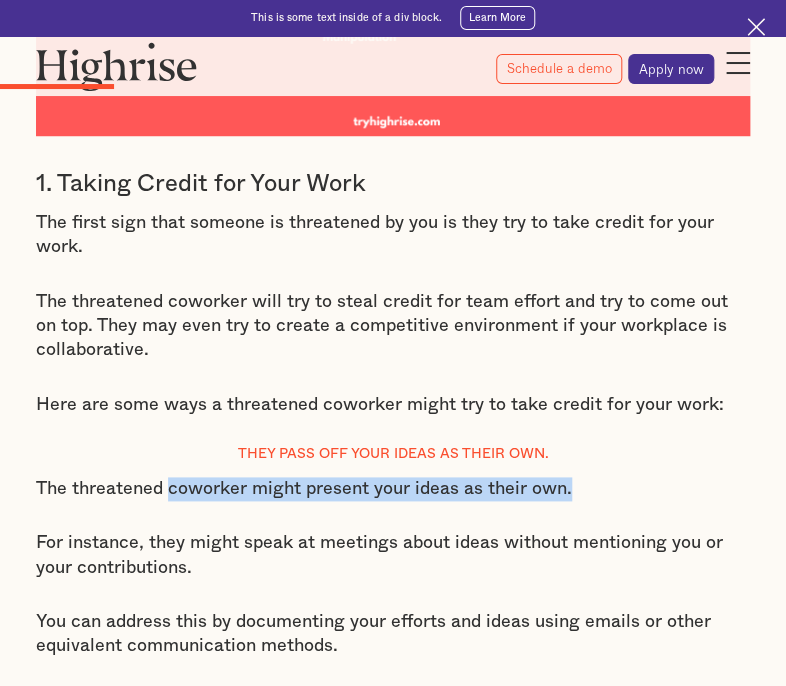 drag, startPoint x: 167, startPoint y: 467, endPoint x: 569, endPoint y: 478, distance: 402.15048 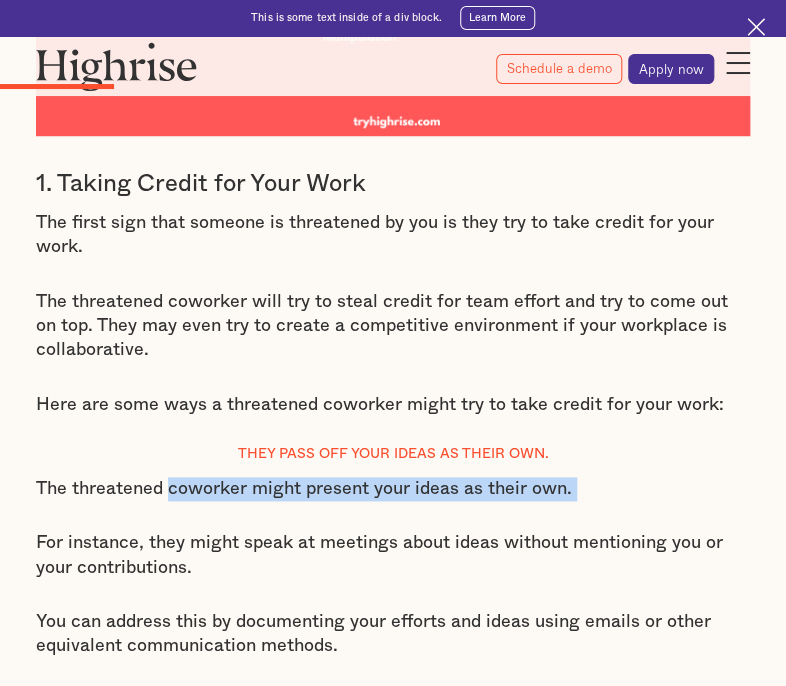 click on "The threatened coworker might present your ideas as their own." at bounding box center [393, 489] 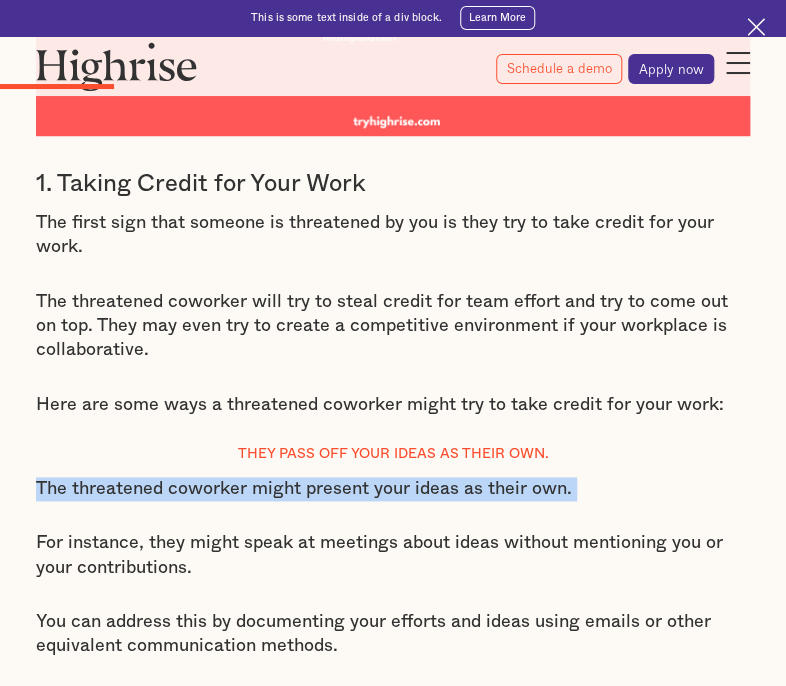 click on "The threatened coworker might present your ideas as their own." at bounding box center (393, 489) 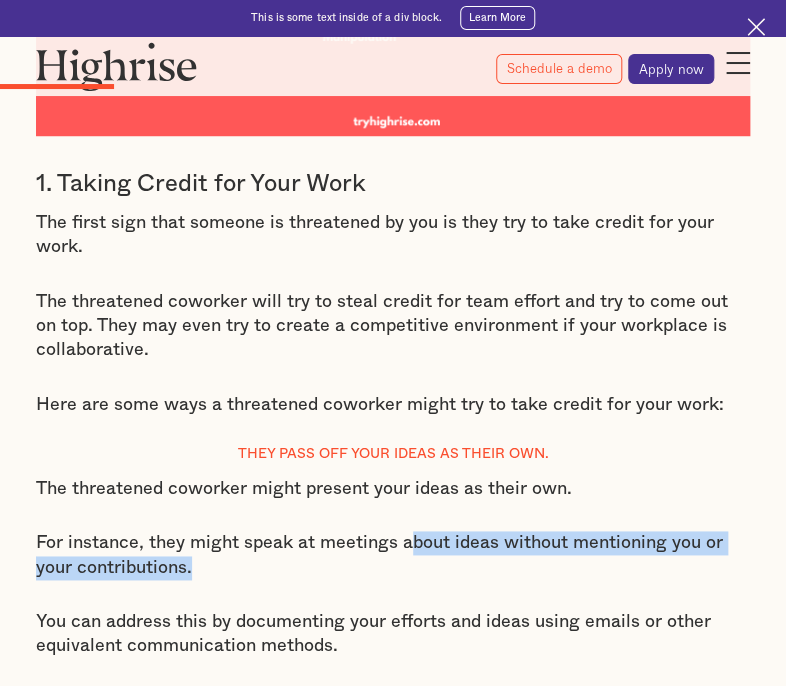 drag, startPoint x: 413, startPoint y: 516, endPoint x: 477, endPoint y: 564, distance: 80 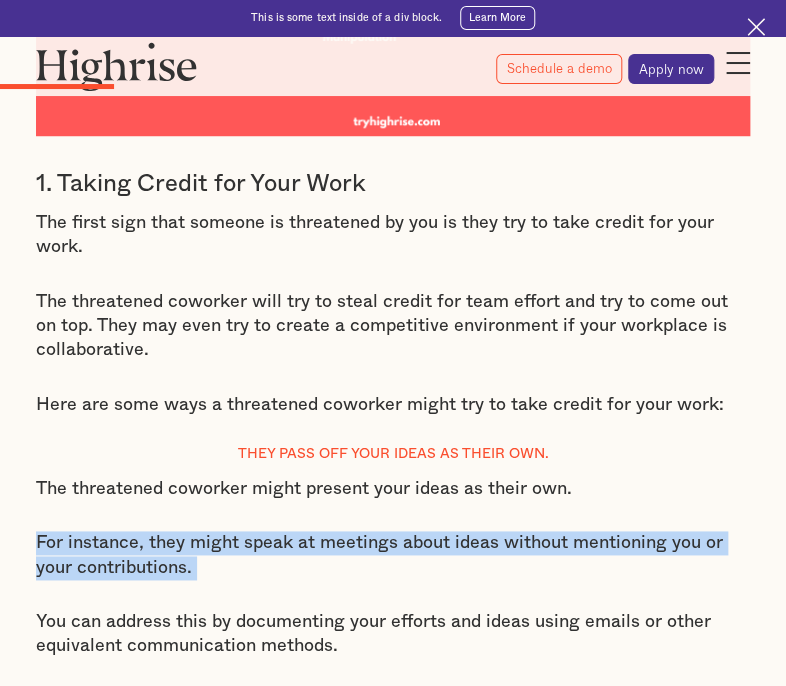 click on "For instance, they might speak at meetings about ideas without mentioning you or your contributions." at bounding box center (393, 555) 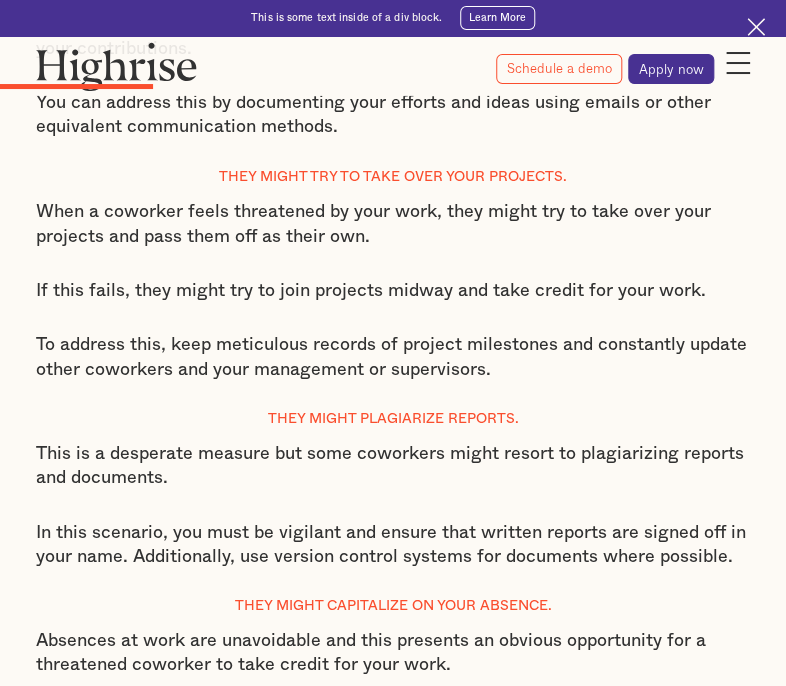 scroll, scrollTop: 2800, scrollLeft: 0, axis: vertical 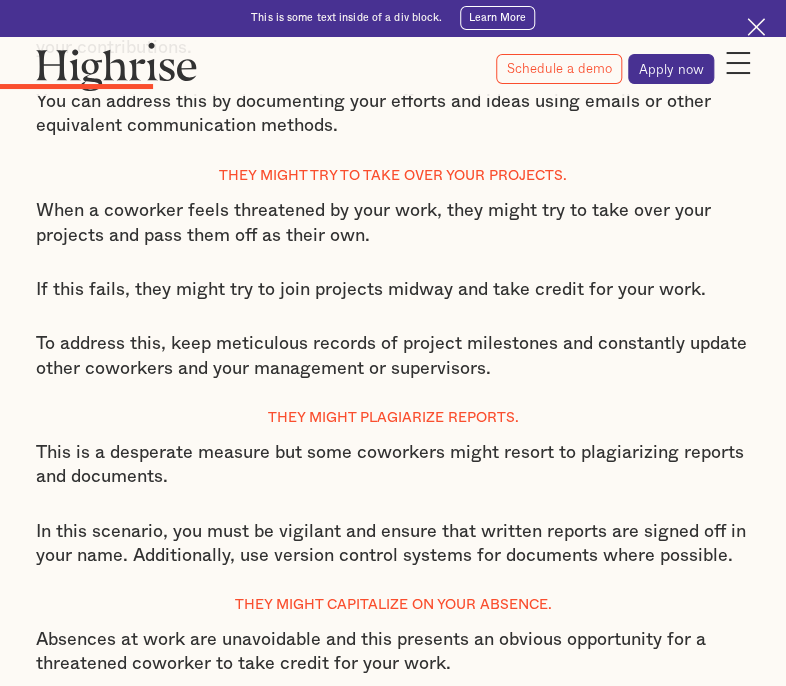 click on "This is a desperate measure but some coworkers might resort to plagiarizing reports and documents." at bounding box center (393, 464) 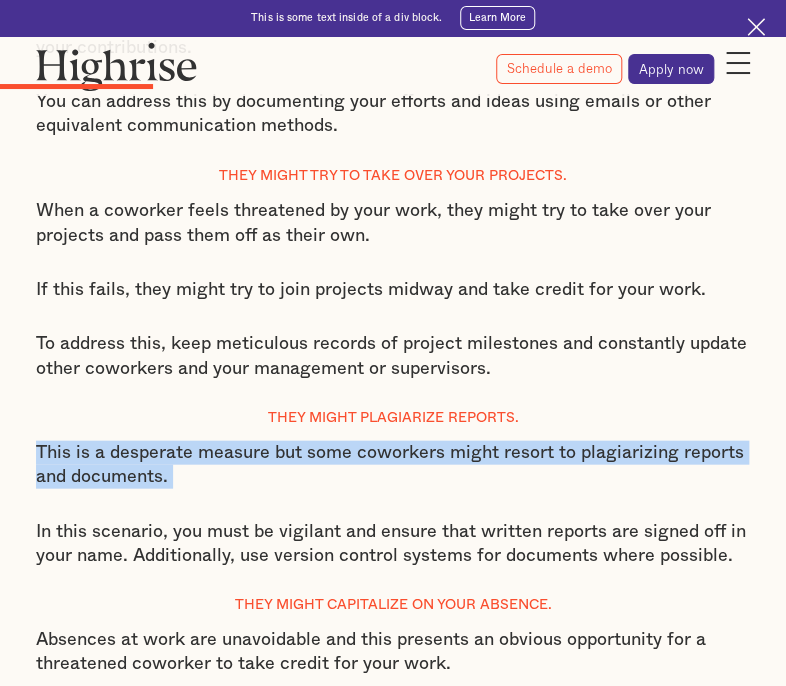 click on "This is a desperate measure but some coworkers might resort to plagiarizing reports and documents." at bounding box center [393, 464] 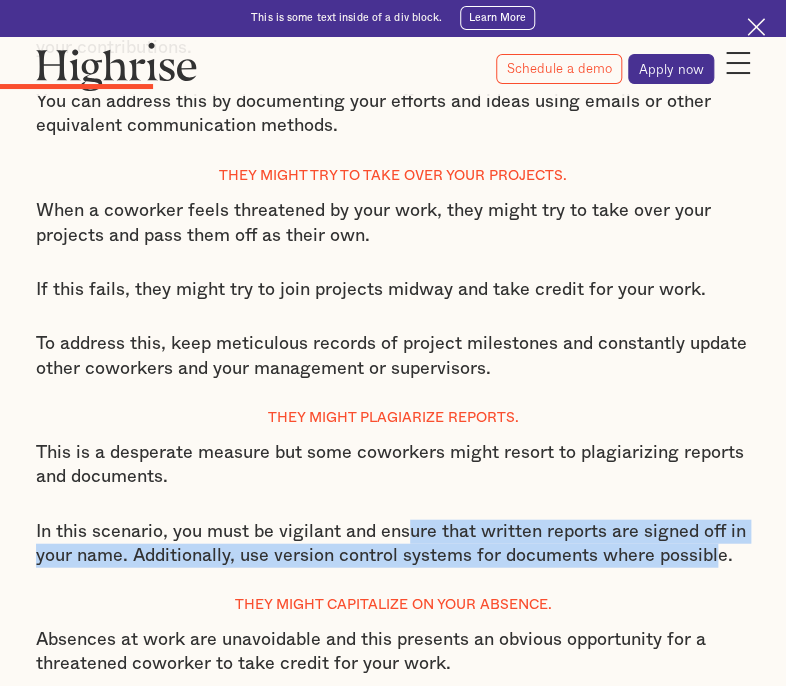 drag, startPoint x: 408, startPoint y: 509, endPoint x: 715, endPoint y: 550, distance: 309.72568 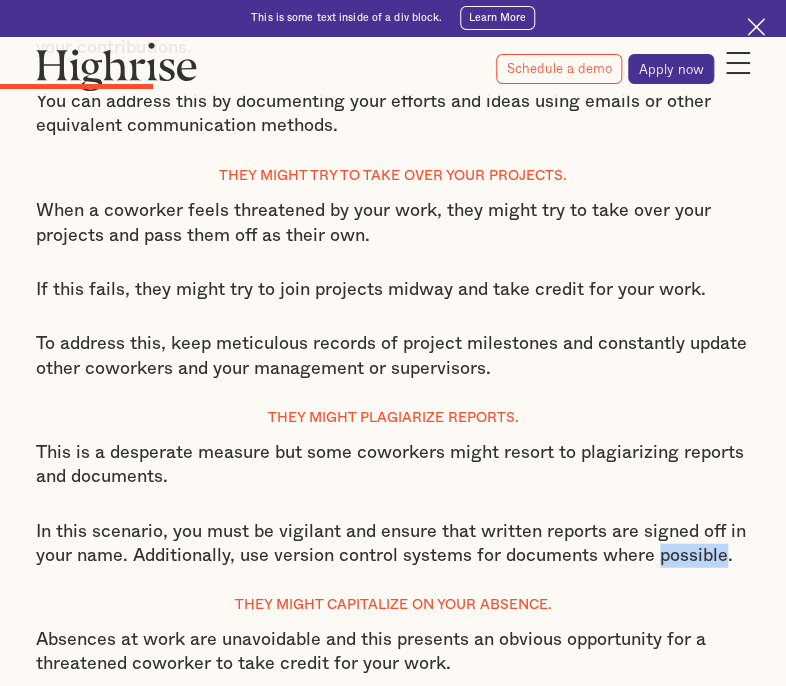 click on "In this scenario, you must be vigilant and ensure that written reports are signed off in your name. Additionally, use version control systems for documents where possible." at bounding box center (393, 543) 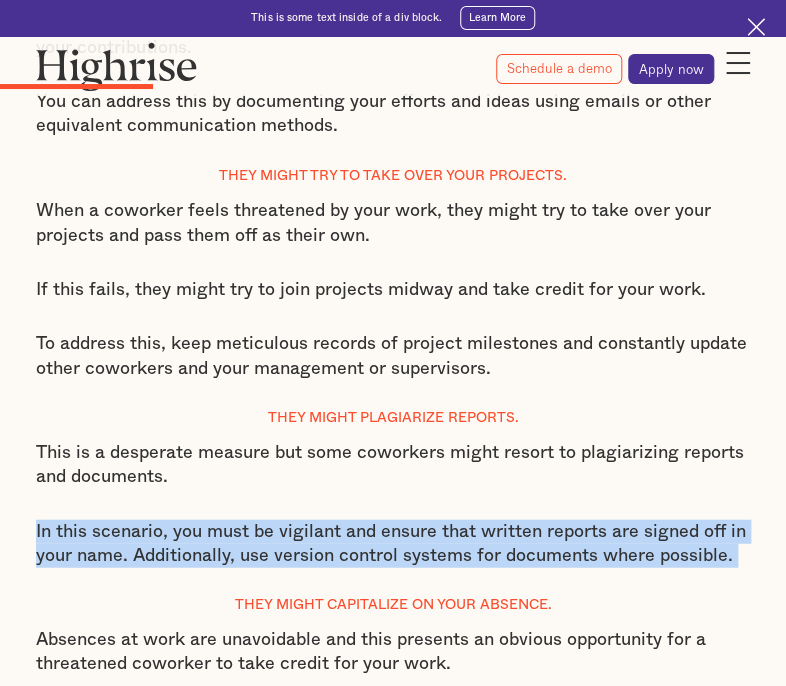 click on "In this scenario, you must be vigilant and ensure that written reports are signed off in your name. Additionally, use version control systems for documents where possible." at bounding box center (393, 543) 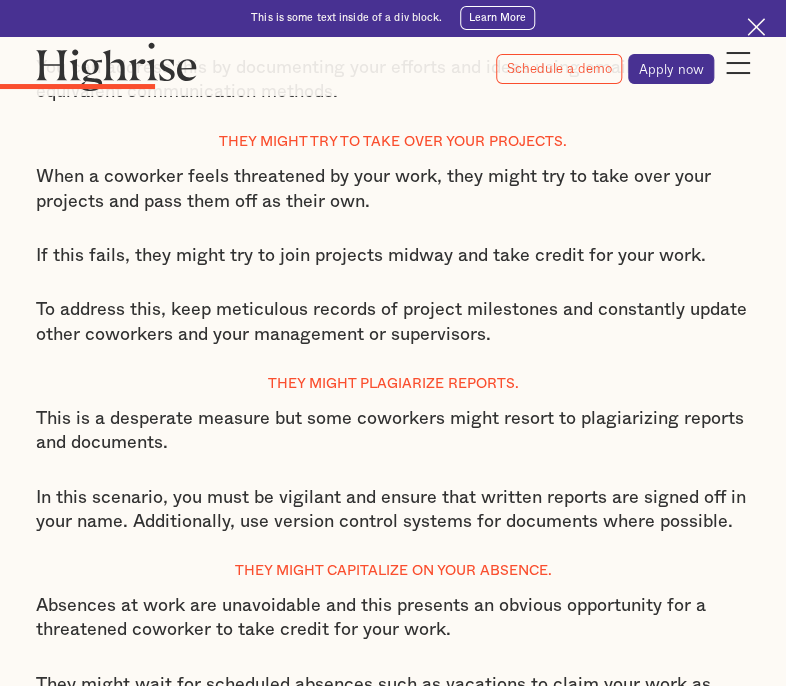 scroll, scrollTop: 2840, scrollLeft: 0, axis: vertical 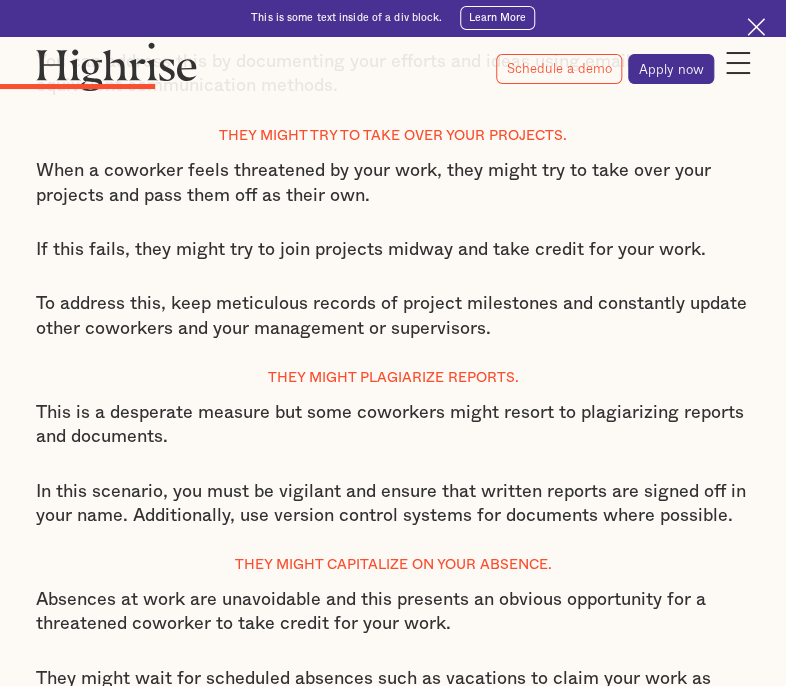 click on "In this scenario, you must be vigilant and ensure that written reports are signed off in your name. Additionally, use version control systems for documents where possible." at bounding box center [393, 503] 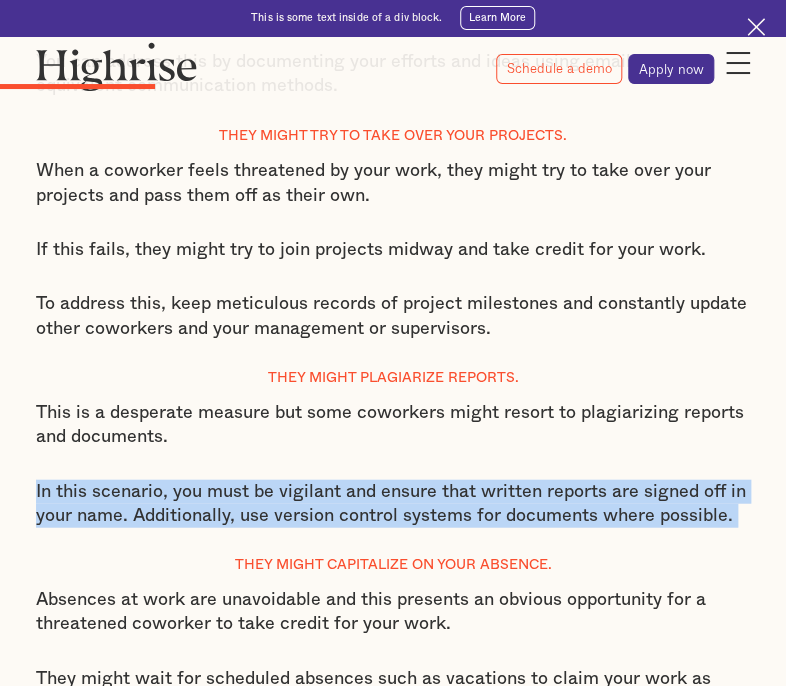 click on "In this scenario, you must be vigilant and ensure that written reports are signed off in your name. Additionally, use version control systems for documents where possible." at bounding box center [393, 503] 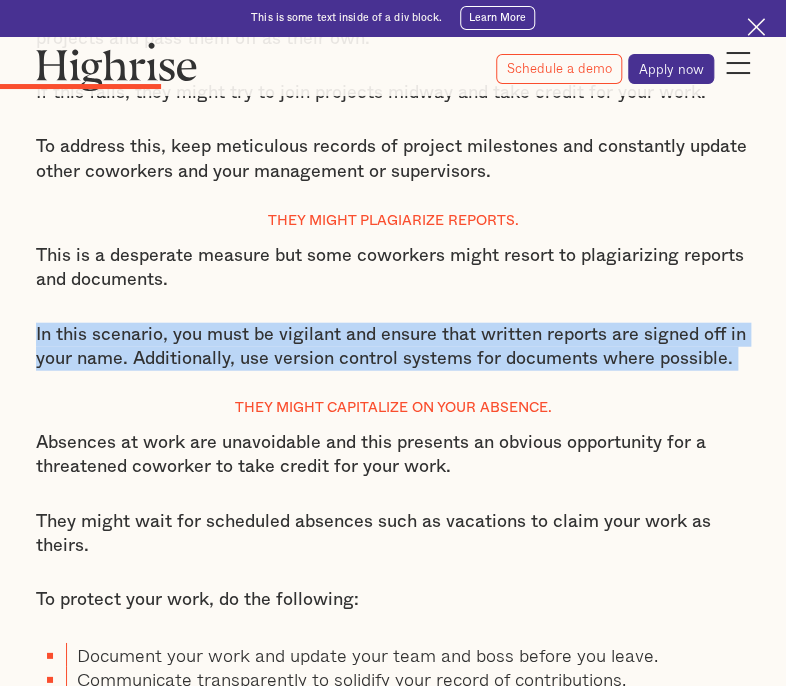 scroll, scrollTop: 3000, scrollLeft: 0, axis: vertical 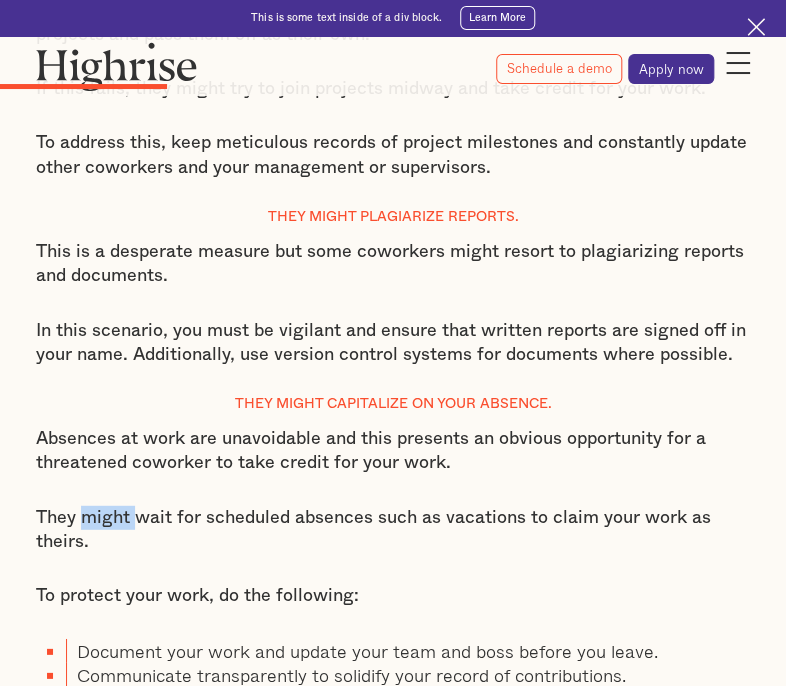 drag, startPoint x: 81, startPoint y: 490, endPoint x: 146, endPoint y: 524, distance: 73.3553 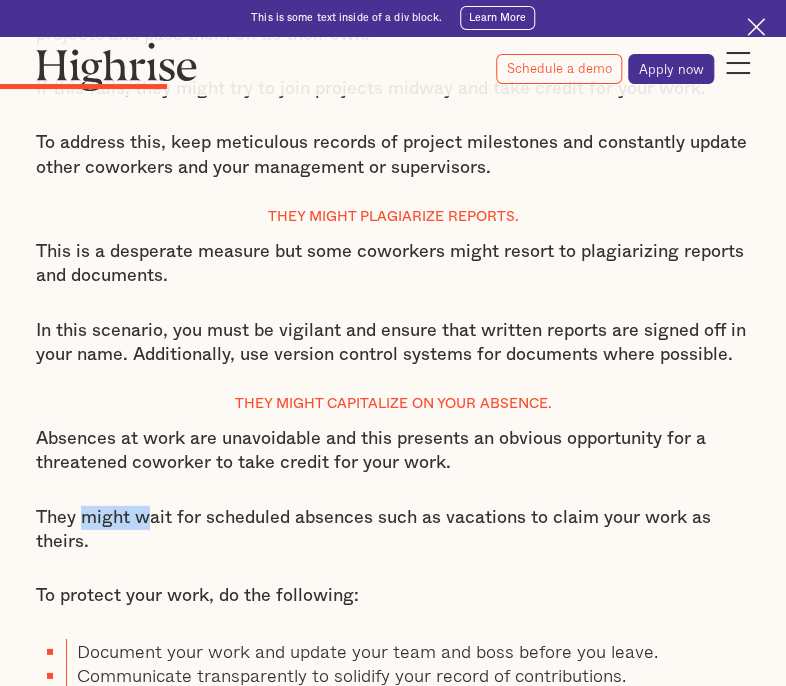 click on "They might wait for scheduled absences such as vacations to claim your work as theirs." at bounding box center [393, 530] 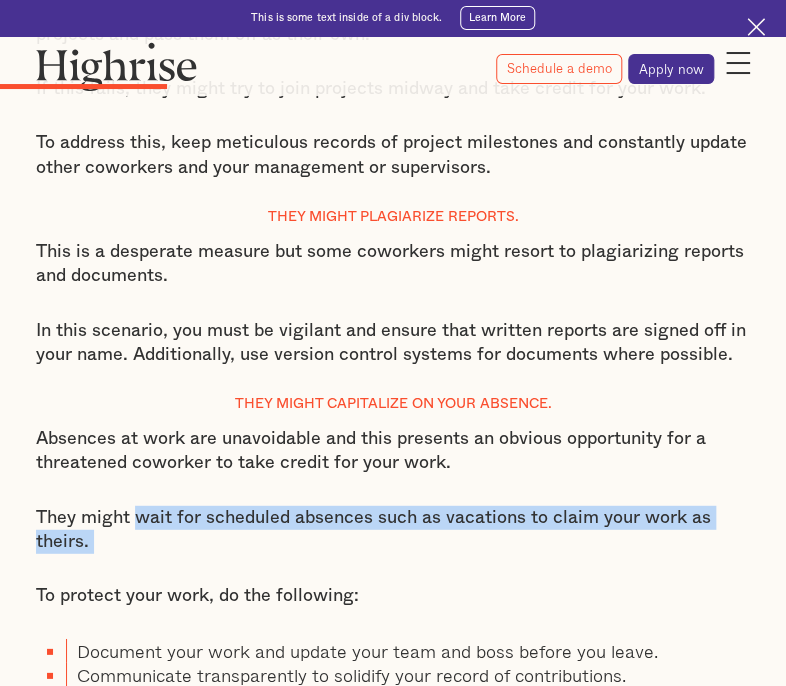 drag, startPoint x: 146, startPoint y: 524, endPoint x: 197, endPoint y: 547, distance: 55.946404 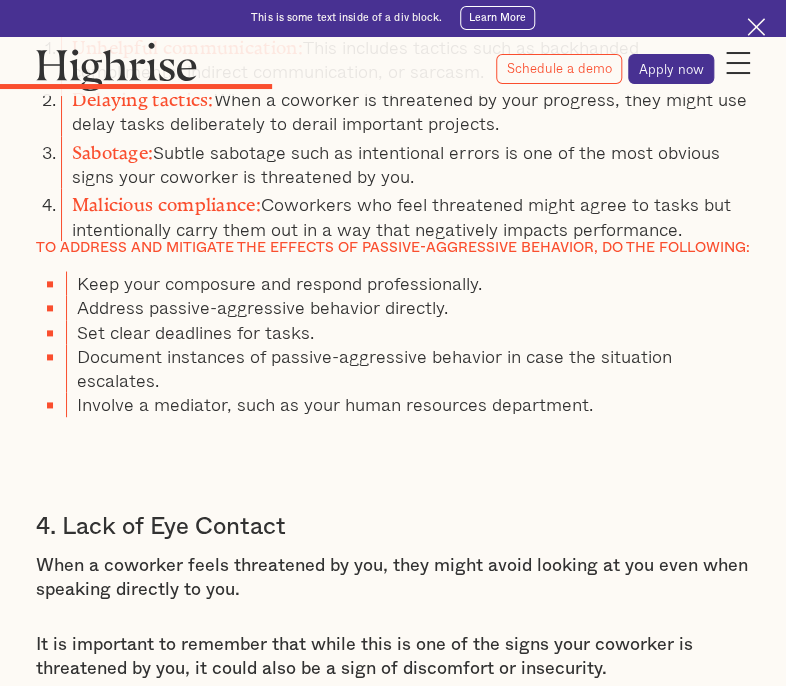 scroll, scrollTop: 4440, scrollLeft: 0, axis: vertical 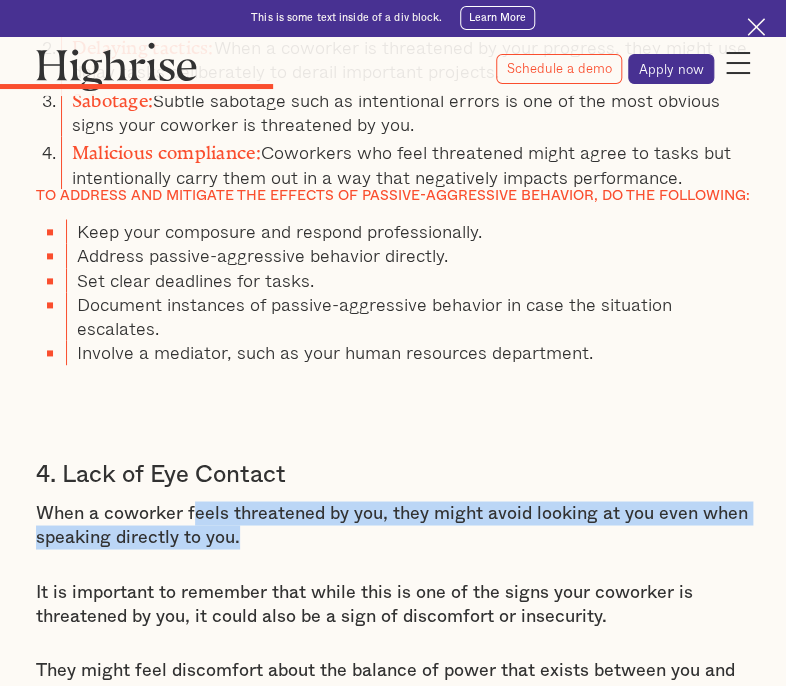 drag, startPoint x: 190, startPoint y: 503, endPoint x: 304, endPoint y: 531, distance: 117.388245 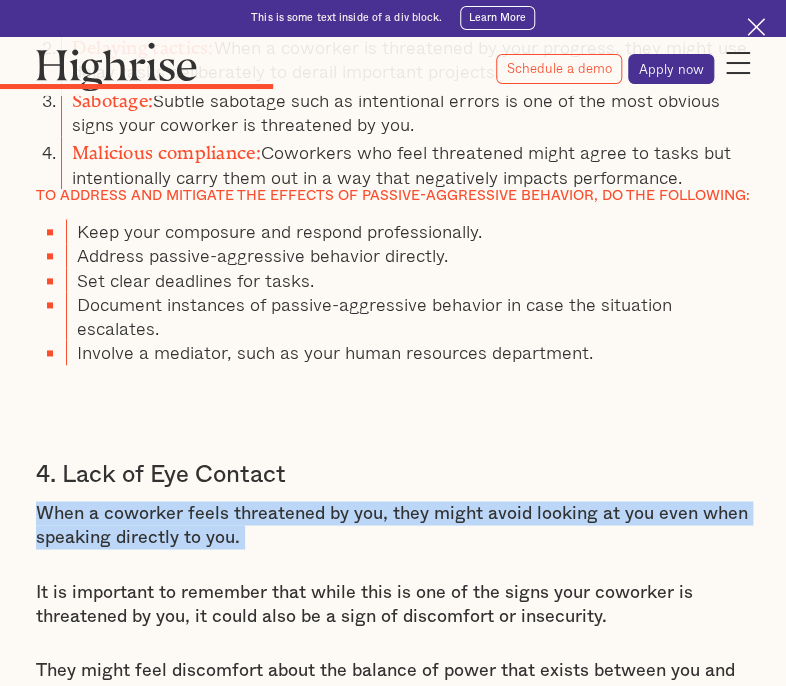 click on "When a coworker feels threatened by you, they might avoid looking at you even when speaking directly to you." at bounding box center (393, 525) 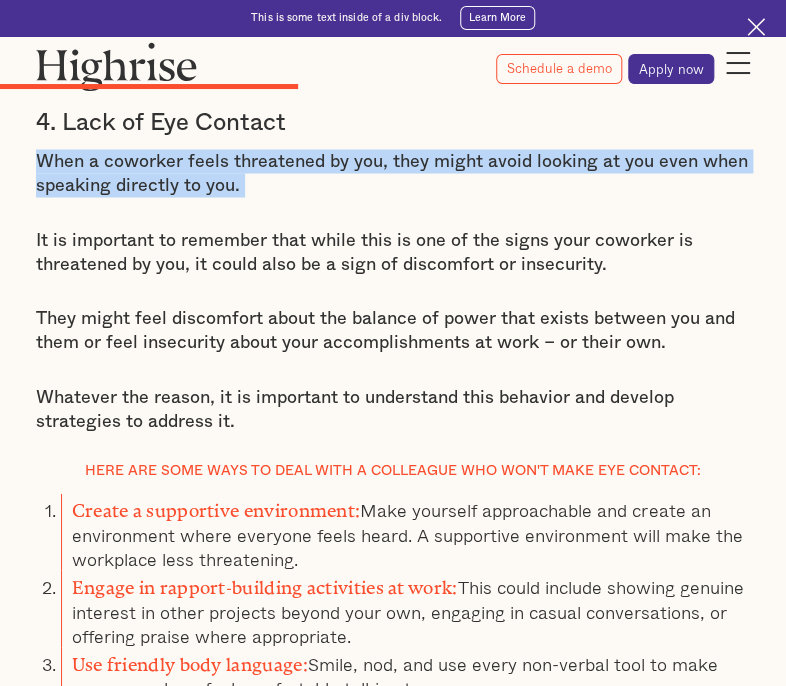 scroll, scrollTop: 4800, scrollLeft: 0, axis: vertical 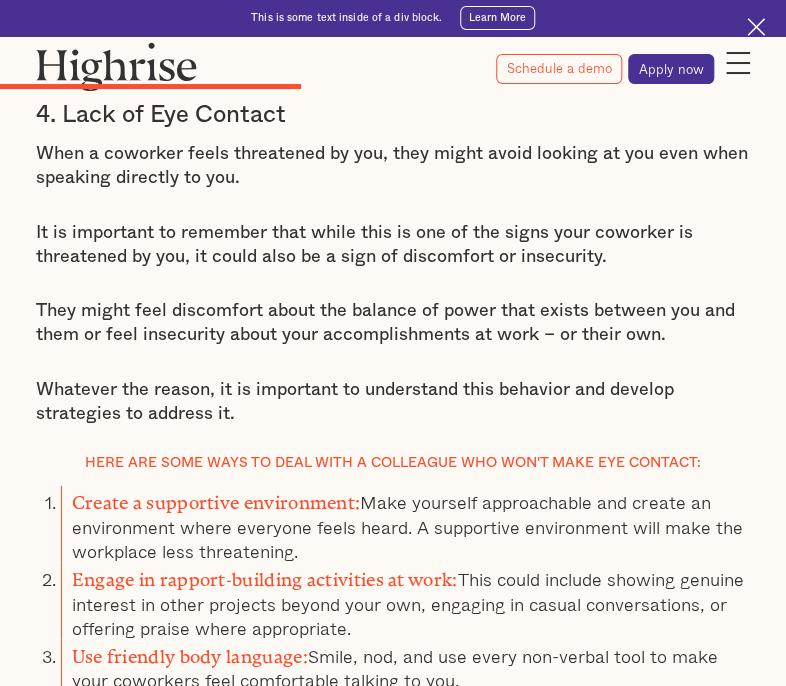 click on "They might feel discomfort about the balance of power that exists between you and them or feel insecurity about your accomplishments at work – or their own." at bounding box center (393, 322) 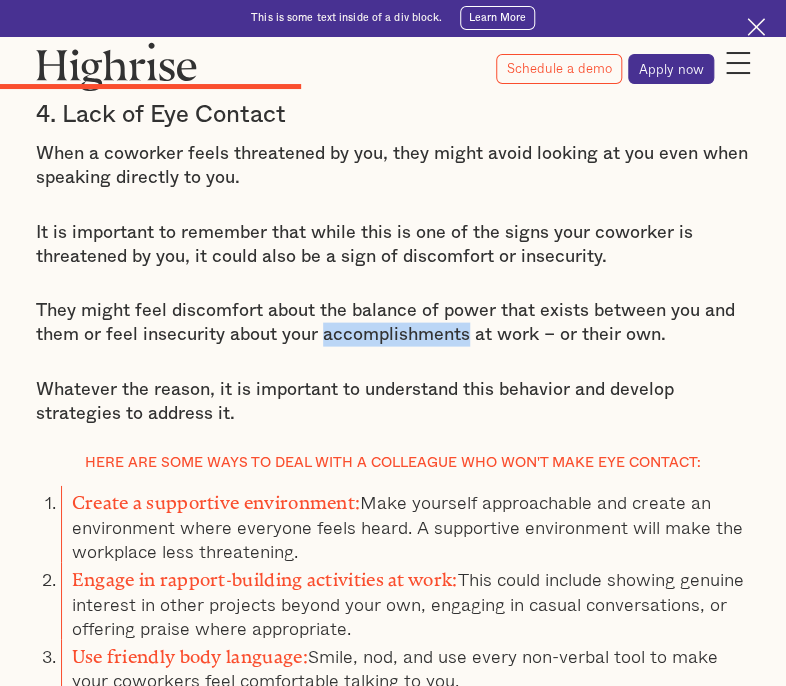 click on "They might feel discomfort about the balance of power that exists between you and them or feel insecurity about your accomplishments at work – or their own." at bounding box center (393, 322) 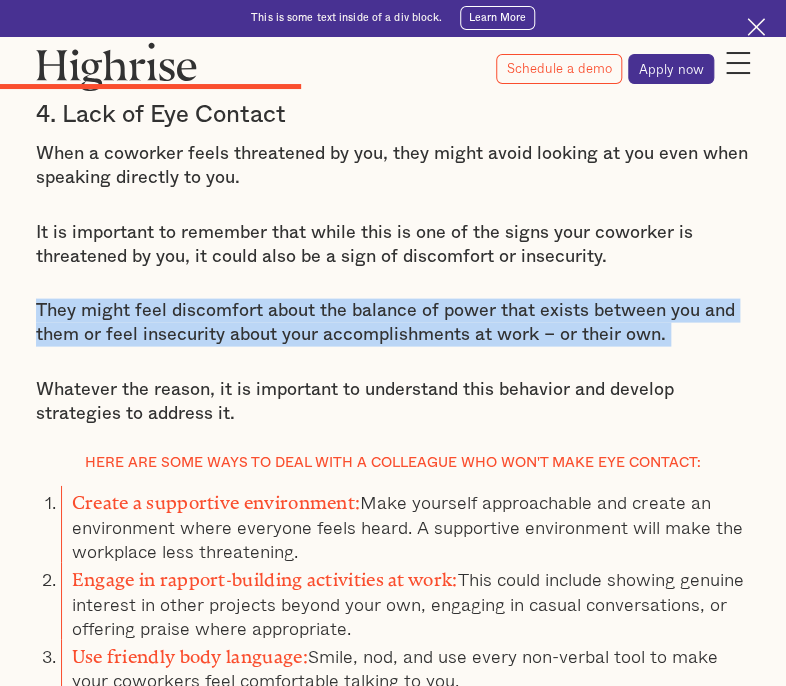 click on "They might feel discomfort about the balance of power that exists between you and them or feel insecurity about your accomplishments at work – or their own." at bounding box center (393, 322) 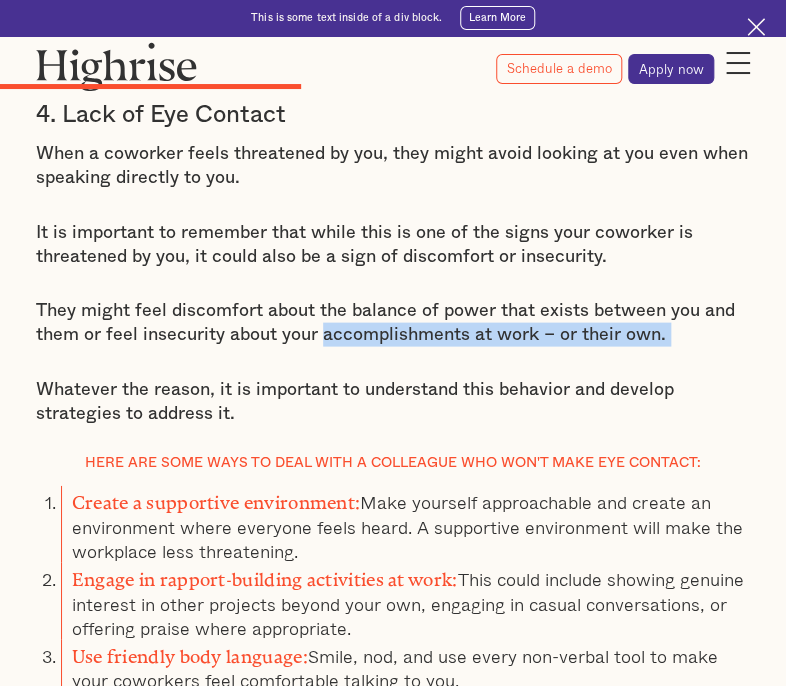 drag, startPoint x: 326, startPoint y: 334, endPoint x: 702, endPoint y: 327, distance: 376.06516 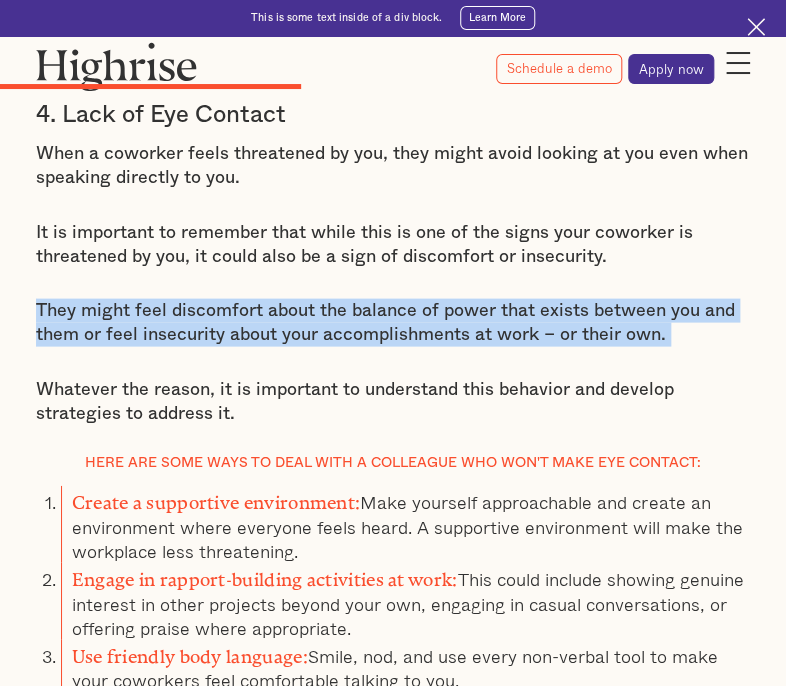 click on "They might feel discomfort about the balance of power that exists between you and them or feel insecurity about your accomplishments at work – or their own." at bounding box center (393, 322) 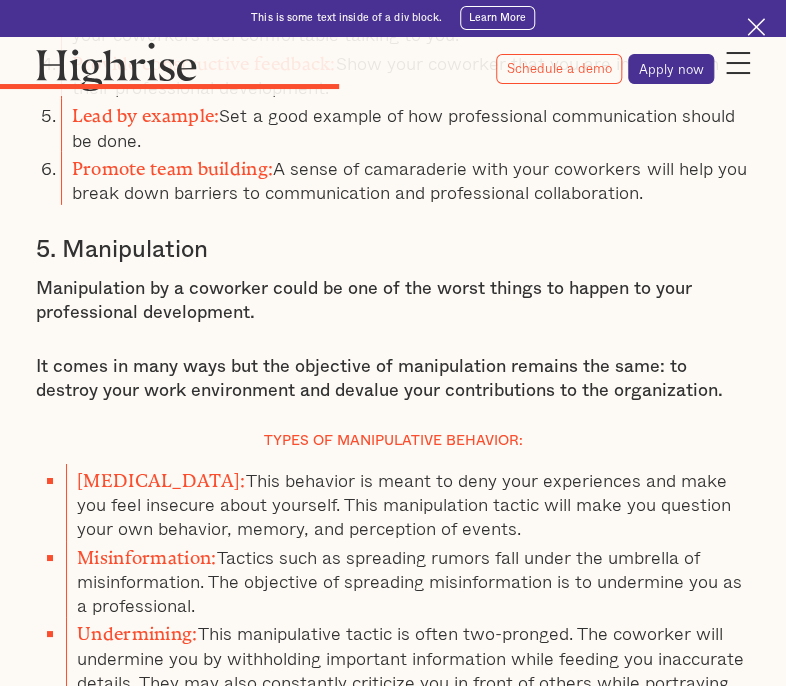 scroll, scrollTop: 5480, scrollLeft: 0, axis: vertical 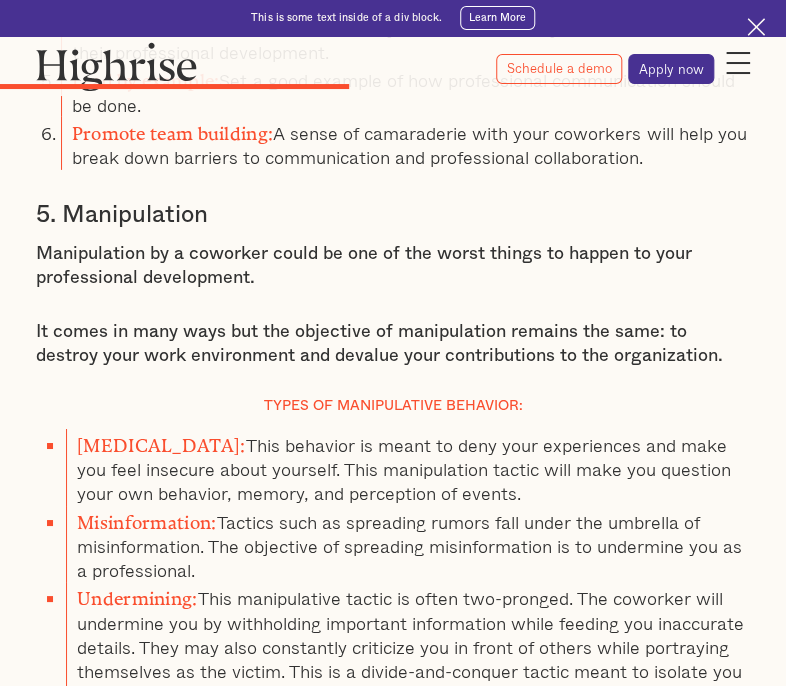 click on "4. Lack of Eye Contact When a coworker feels threatened by you, they might avoid looking at you even when speaking directly to you.  It is important to remember that while this is one of the signs your coworker is threatened by you, it could also be a sign of discomfort or insecurity.  They might feel discomfort about the balance of power that exists between you and them or feel insecurity about your accomplishments at work – or their own.  Whatever the reason, it is important to understand this behavior and develop strategies to address it.  Here are some ways to deal with a colleague who won't make eye contact:  Create a supportive environment:  Make yourself approachable and create an environment where everyone feels heard. A supportive environment will make the workplace less threatening.  Engage in rapport-building activities at work:  This could include showing genuine interest in other projects beyond your own, engaging in casual conversations, or offering praise where appropriate. Lead by example:" at bounding box center (393, 513) 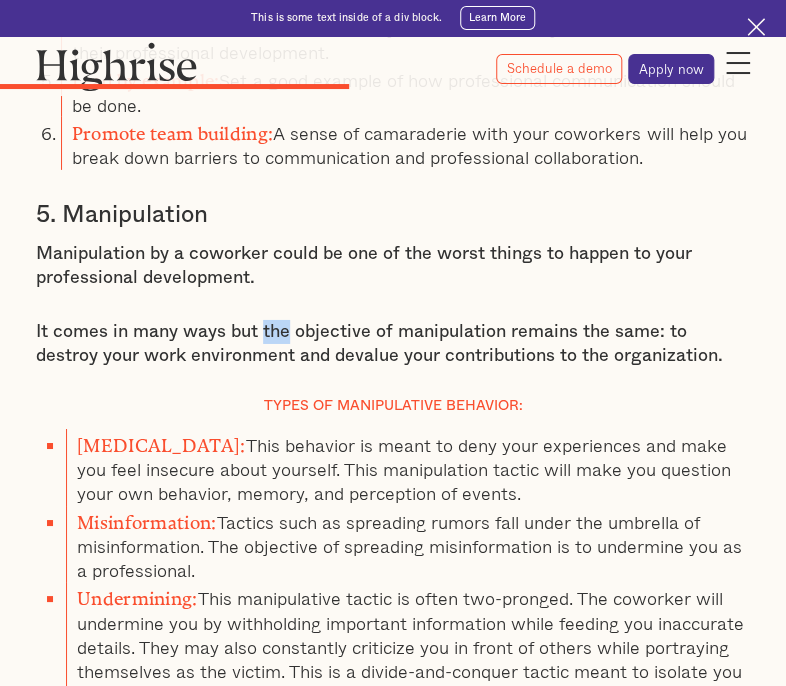 click on "4. Lack of Eye Contact When a coworker feels threatened by you, they might avoid looking at you even when speaking directly to you.  It is important to remember that while this is one of the signs your coworker is threatened by you, it could also be a sign of discomfort or insecurity.  They might feel discomfort about the balance of power that exists between you and them or feel insecurity about your accomplishments at work – or their own.  Whatever the reason, it is important to understand this behavior and develop strategies to address it.  Here are some ways to deal with a colleague who won't make eye contact:  Create a supportive environment:  Make yourself approachable and create an environment where everyone feels heard. A supportive environment will make the workplace less threatening.  Engage in rapport-building activities at work:  This could include showing genuine interest in other projects beyond your own, engaging in casual conversations, or offering praise where appropriate. Lead by example:" at bounding box center (393, 513) 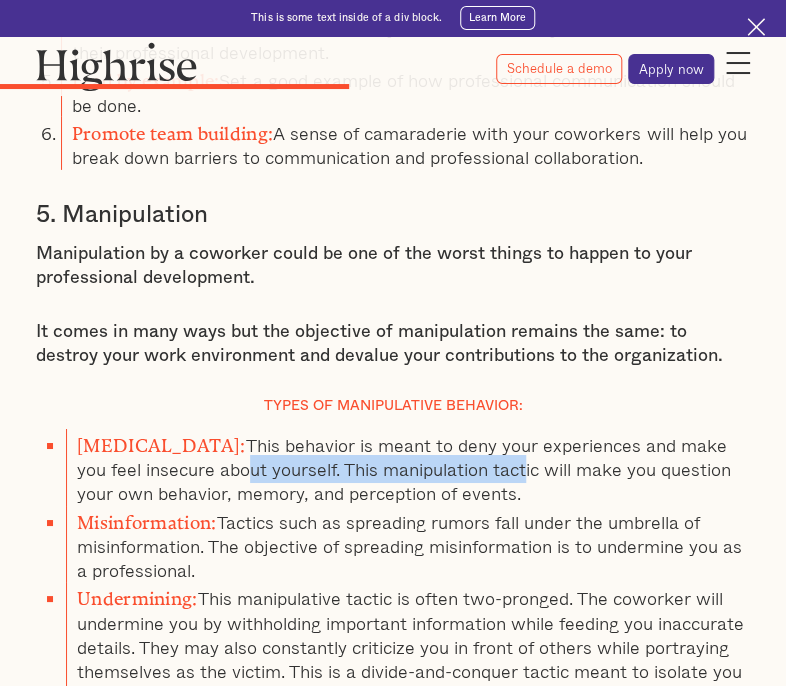 drag, startPoint x: 179, startPoint y: 465, endPoint x: 459, endPoint y: 481, distance: 280.45676 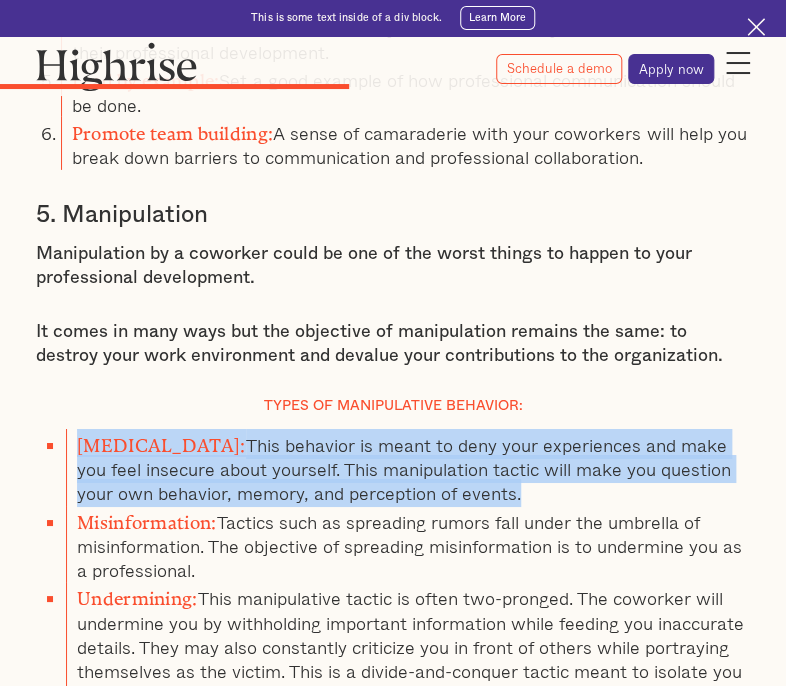 click on "[MEDICAL_DATA]:  This behavior is meant to deny your experiences and make you feel insecure about yourself. This manipulation tactic will make you question your own behavior, memory, and perception of events." at bounding box center [408, 467] 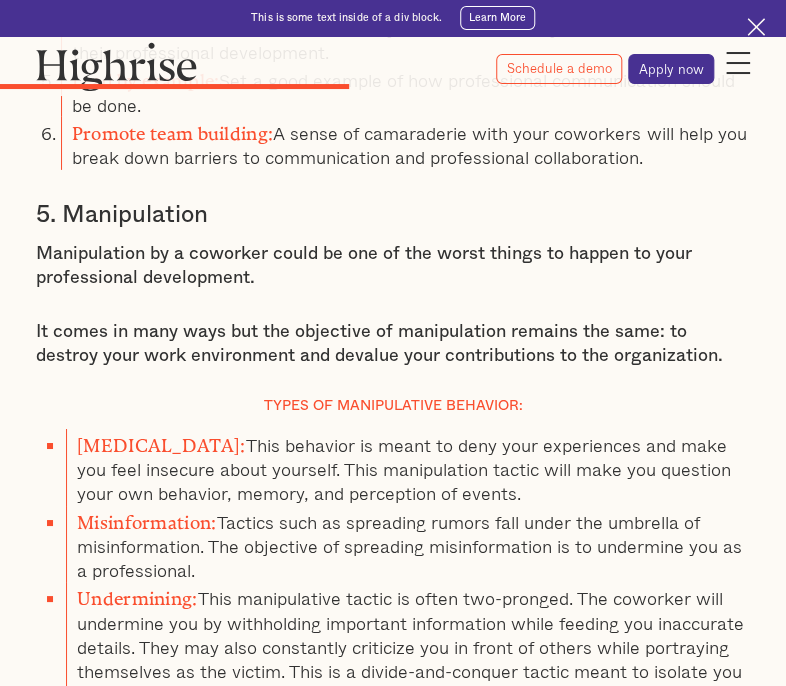 click on "Misinformation:  Tactics such as spreading rumors fall under the umbrella of misinformation. The objective of spreading misinformation is to undermine you as a professional." at bounding box center [408, 544] 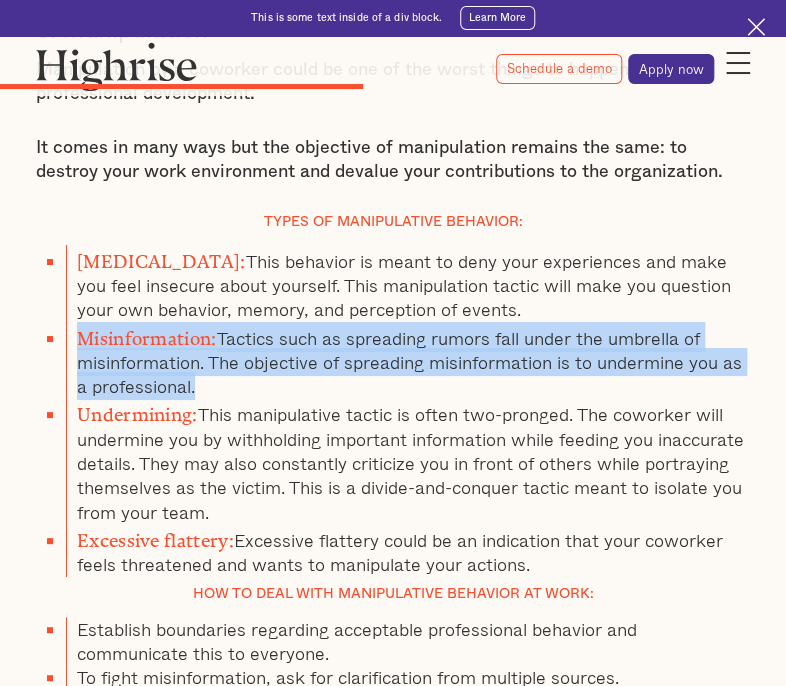 scroll, scrollTop: 5720, scrollLeft: 0, axis: vertical 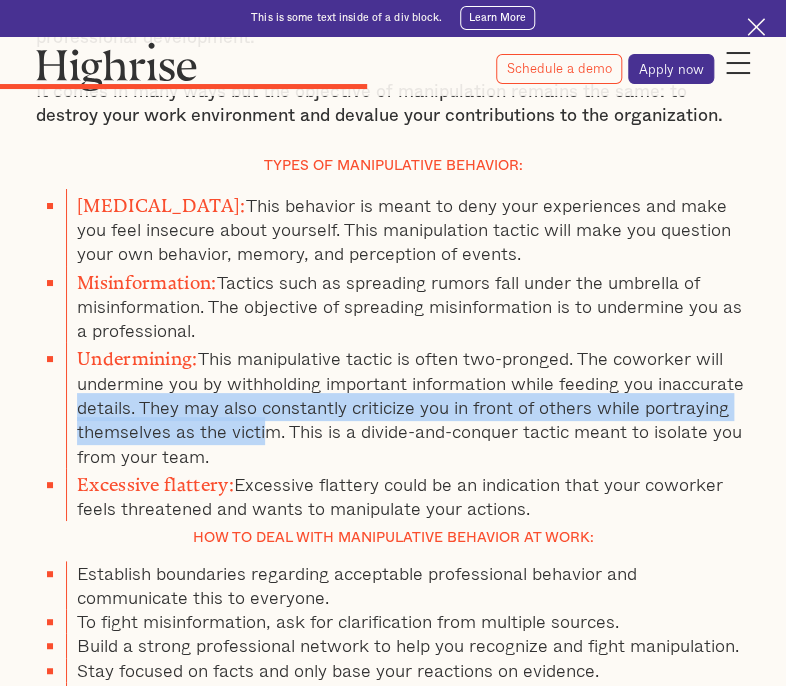 drag, startPoint x: 75, startPoint y: 408, endPoint x: 267, endPoint y: 434, distance: 193.75243 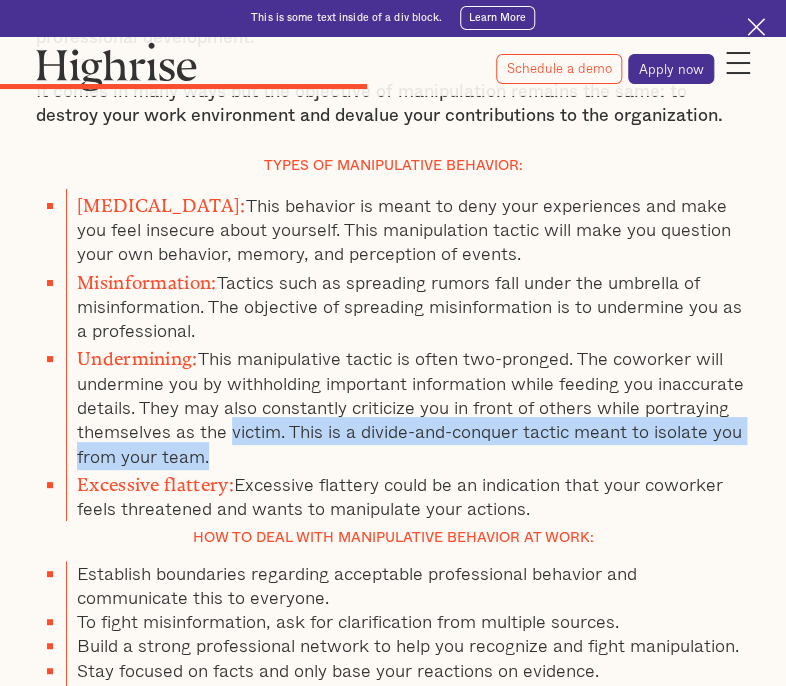 drag, startPoint x: 267, startPoint y: 434, endPoint x: 299, endPoint y: 449, distance: 35.341194 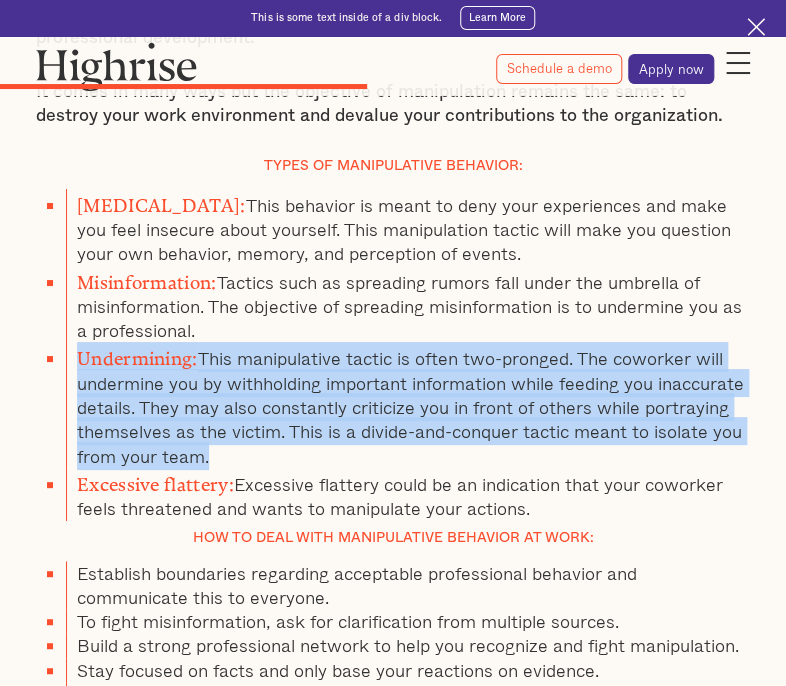 scroll, scrollTop: 5760, scrollLeft: 0, axis: vertical 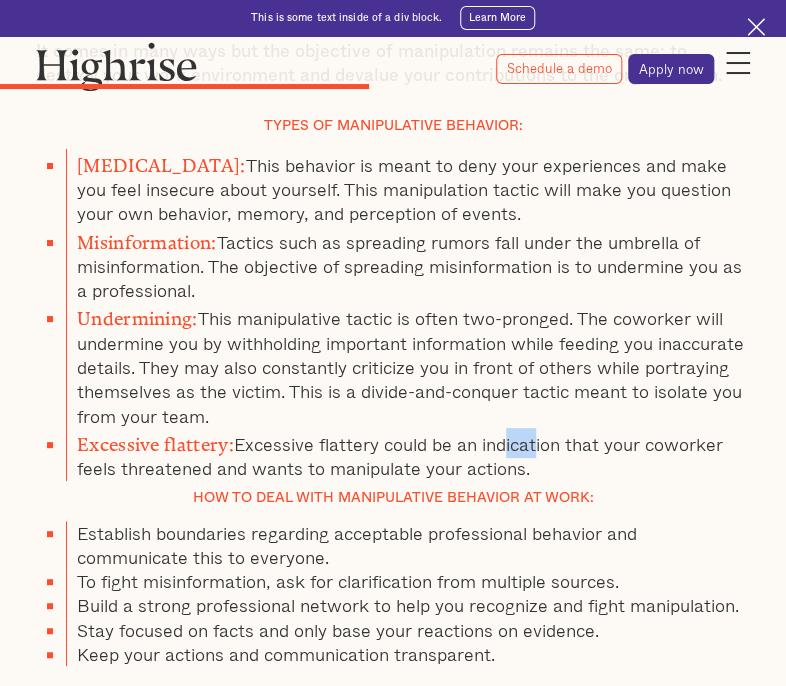 drag, startPoint x: 509, startPoint y: 442, endPoint x: 541, endPoint y: 453, distance: 33.83785 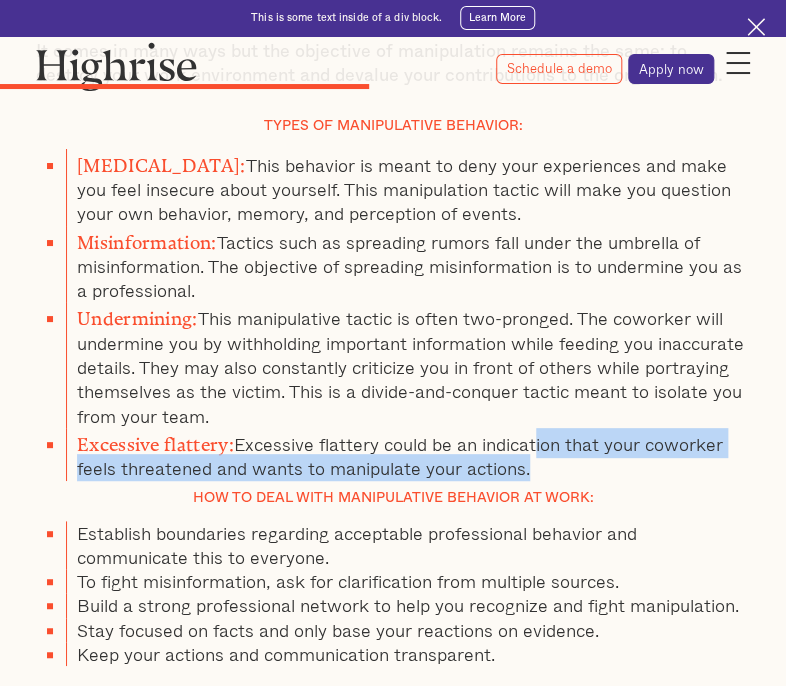 drag, startPoint x: 541, startPoint y: 453, endPoint x: 560, endPoint y: 461, distance: 20.615528 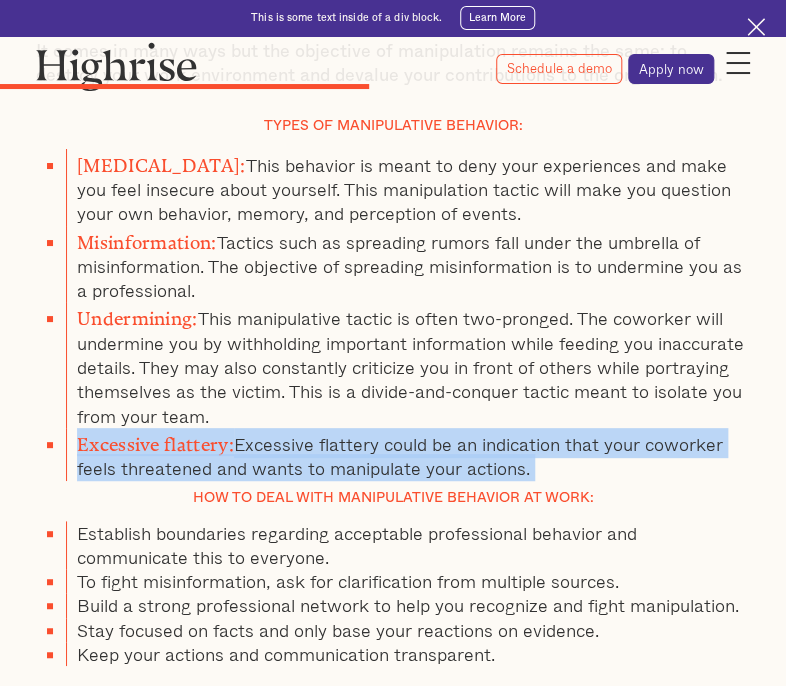 click on "Excessive flattery:  Excessive flattery could be an indication that your coworker feels threatened and wants to manipulate your actions." at bounding box center (408, 454) 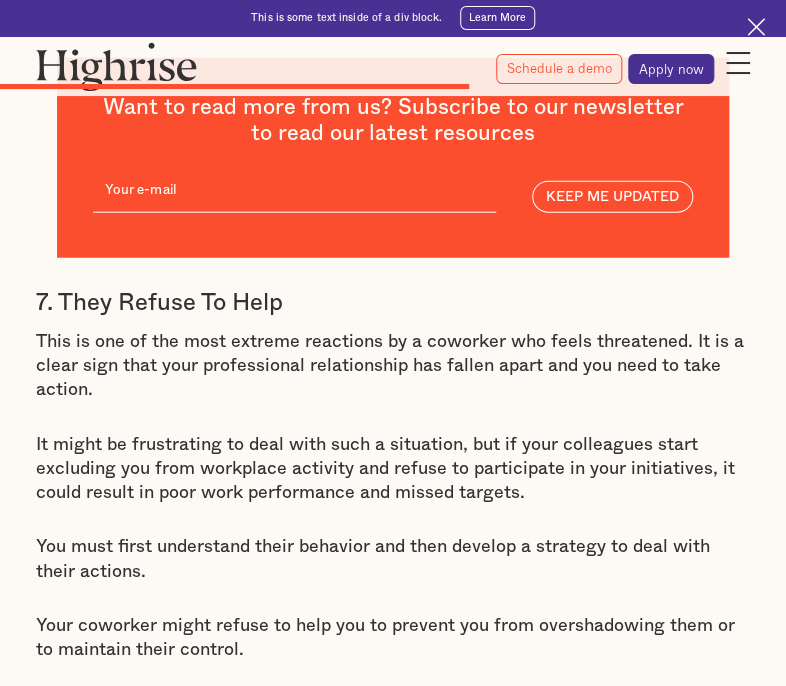 scroll, scrollTop: 7120, scrollLeft: 0, axis: vertical 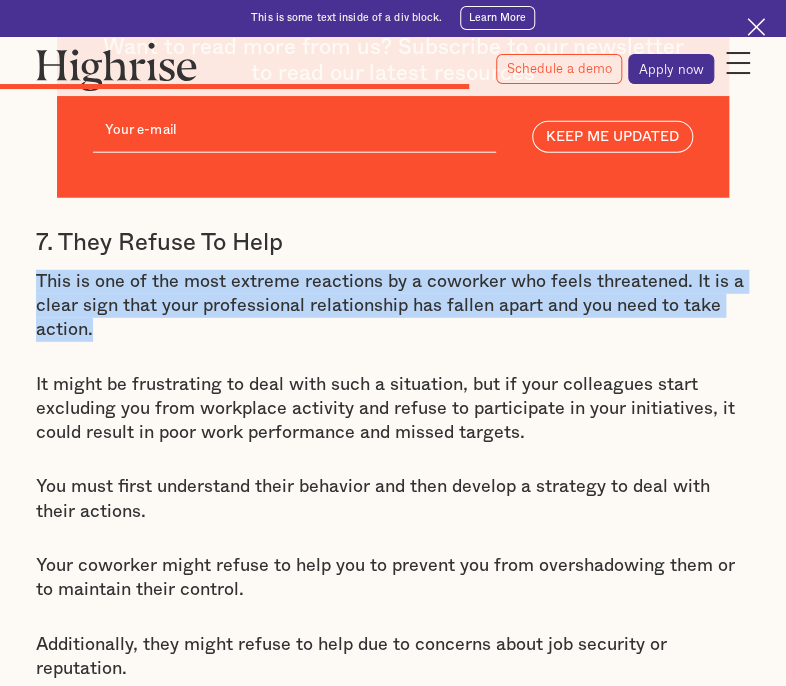 drag, startPoint x: 29, startPoint y: 284, endPoint x: 136, endPoint y: 320, distance: 112.89375 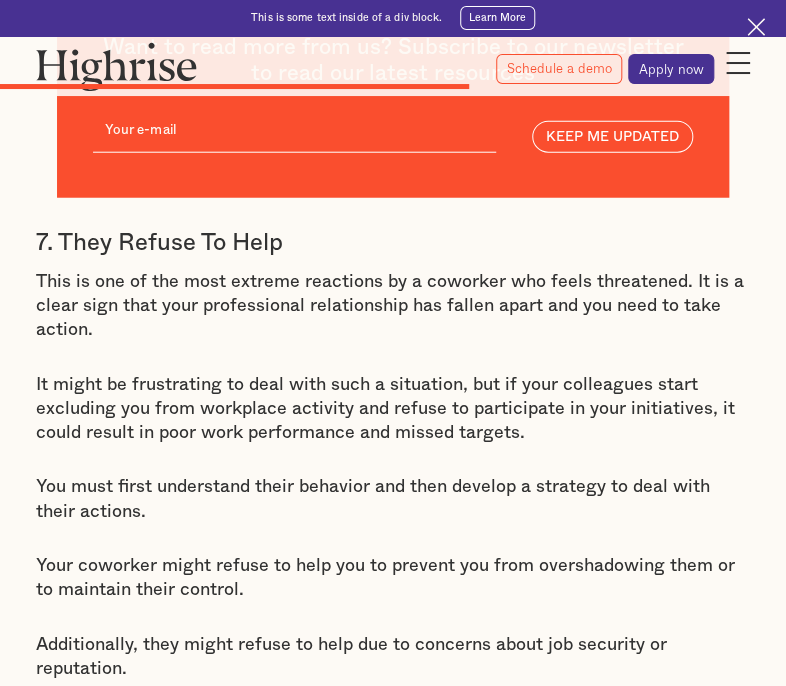 click on "This is one of the most extreme reactions by a coworker who feels threatened. It is a clear sign that your professional relationship has fallen apart and you need to take action." at bounding box center (393, 306) 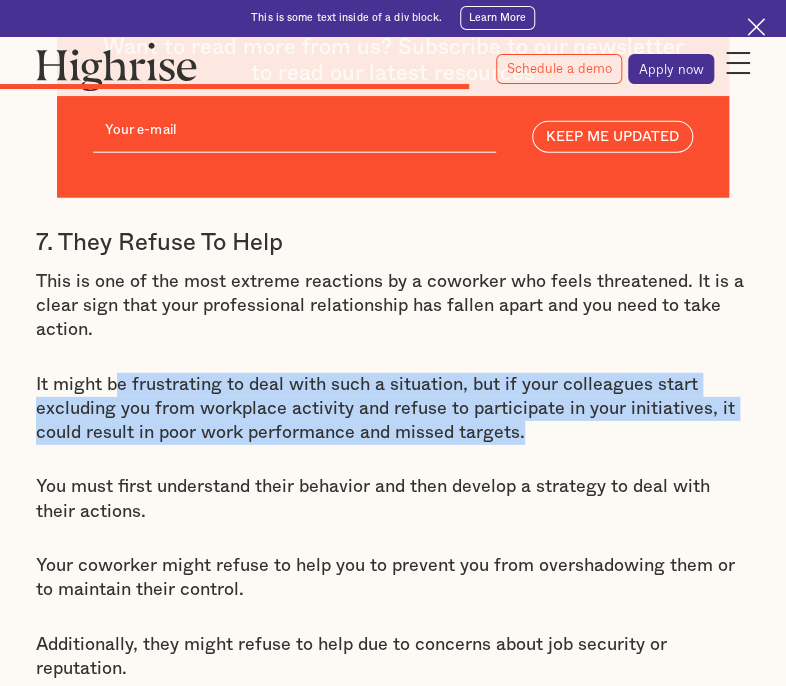 drag, startPoint x: 116, startPoint y: 358, endPoint x: 566, endPoint y: 435, distance: 456.54025 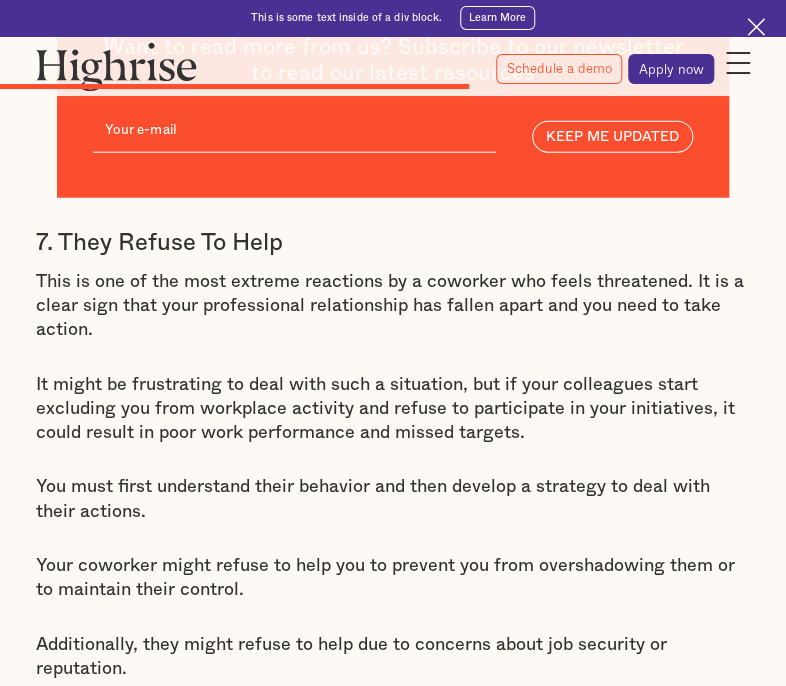click on "You must first understand their behavior and then develop a strategy to deal with their actions." at bounding box center (393, 499) 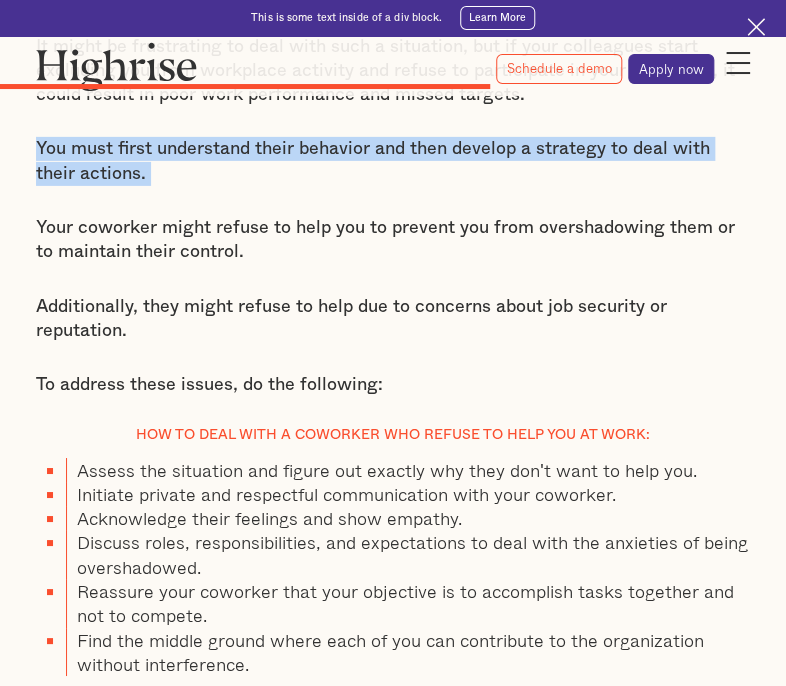 scroll, scrollTop: 7480, scrollLeft: 0, axis: vertical 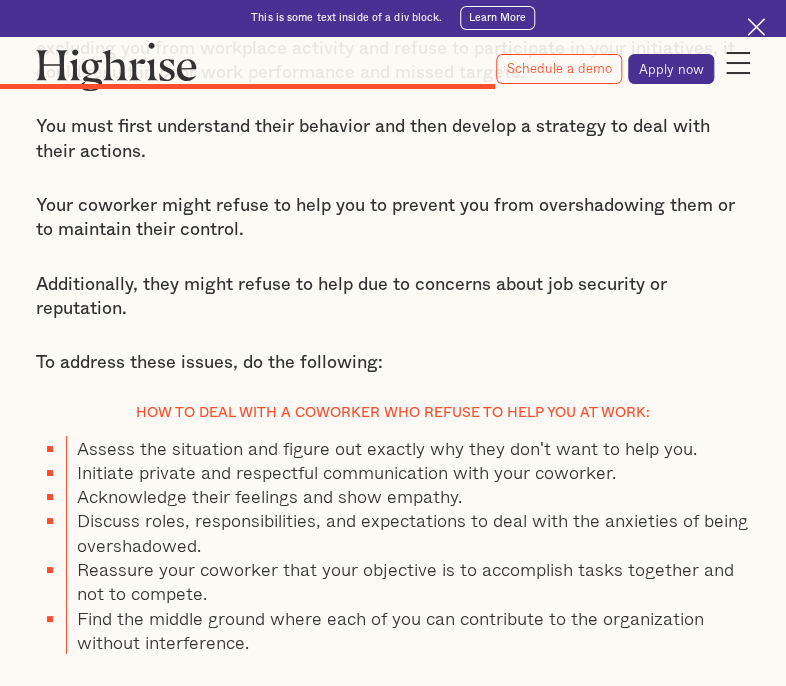 click on "Assess the situation and figure out exactly why they don't want to help you." at bounding box center (408, 448) 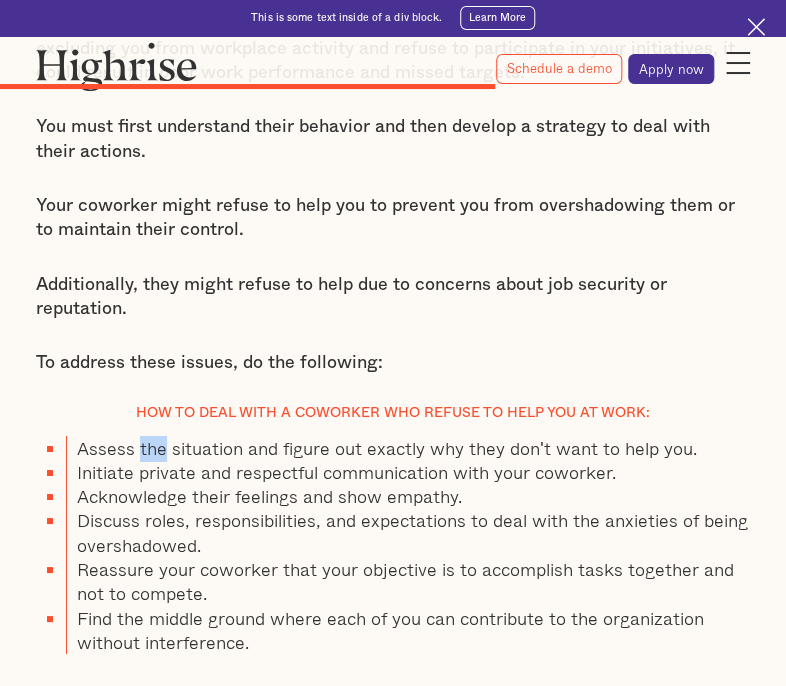 click on "Assess the situation and figure out exactly why they don't want to help you." at bounding box center [408, 448] 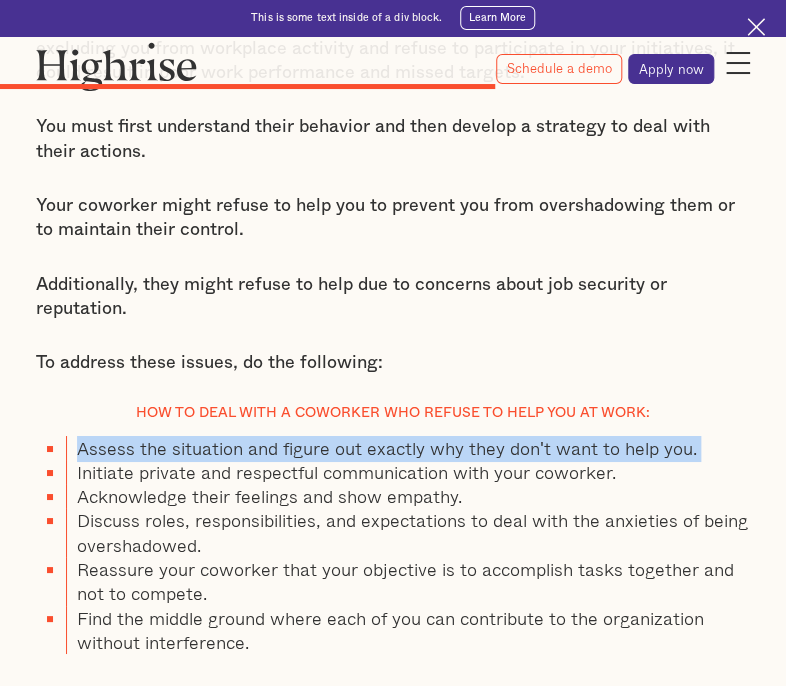 click on "Assess the situation and figure out exactly why they don't want to help you." at bounding box center (408, 448) 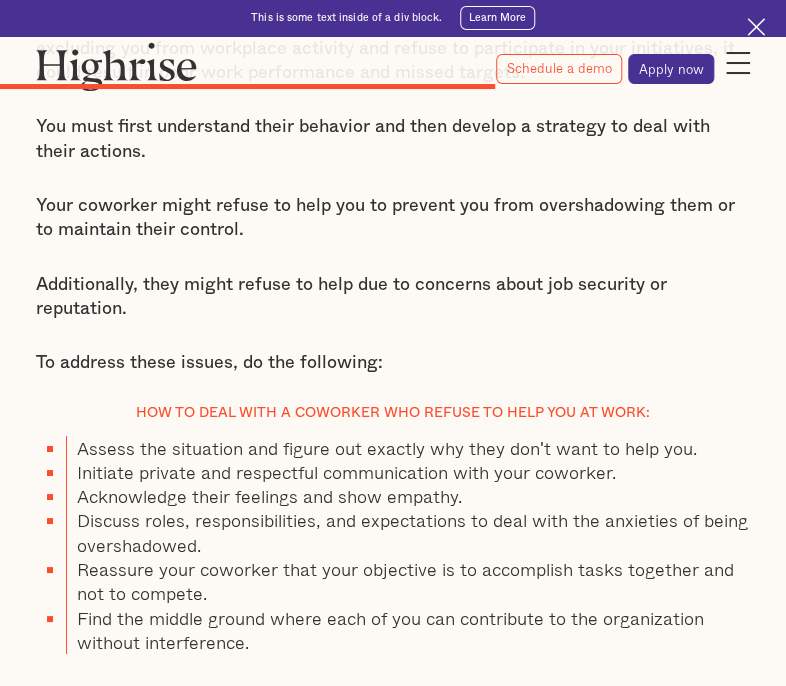 click on "Initiate private and respectful communication with your coworker." at bounding box center (408, 472) 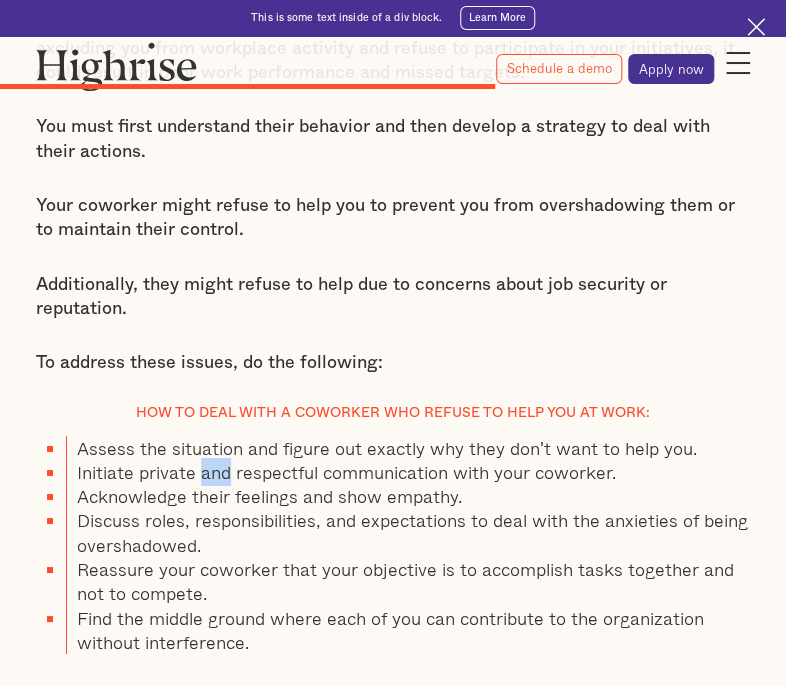 click on "Initiate private and respectful communication with your coworker." at bounding box center (408, 472) 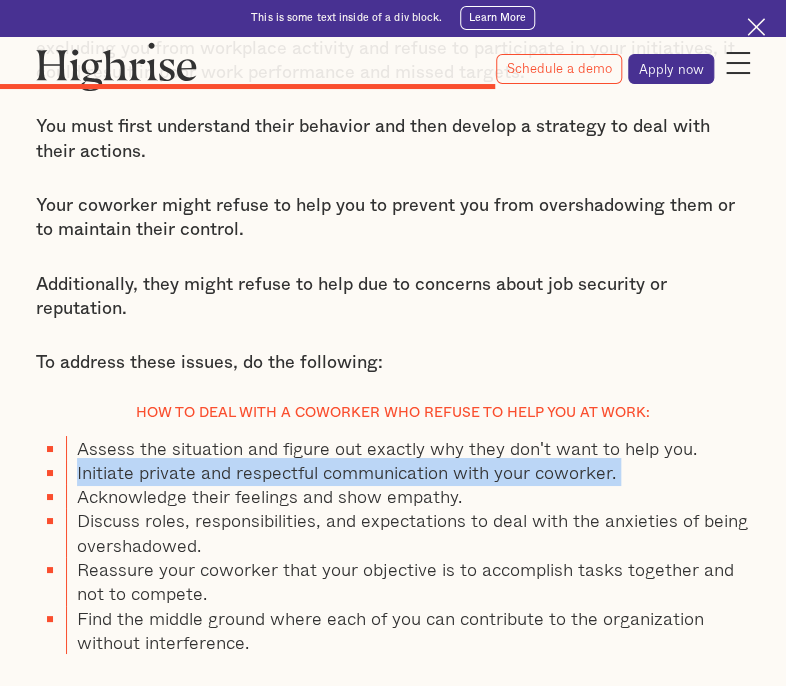 click on "Initiate private and respectful communication with your coworker." at bounding box center [408, 472] 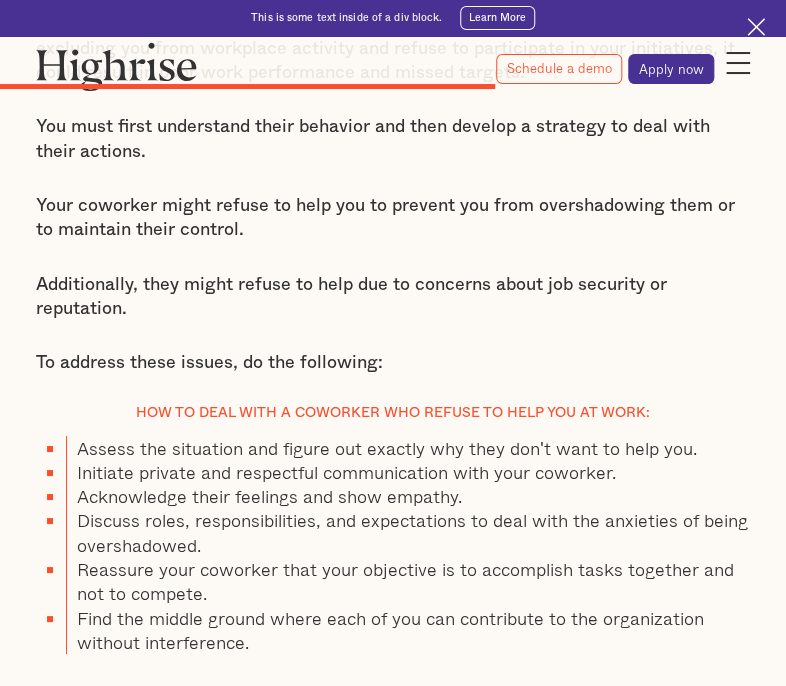 click on "Acknowledge their feelings and show empathy." at bounding box center (408, 496) 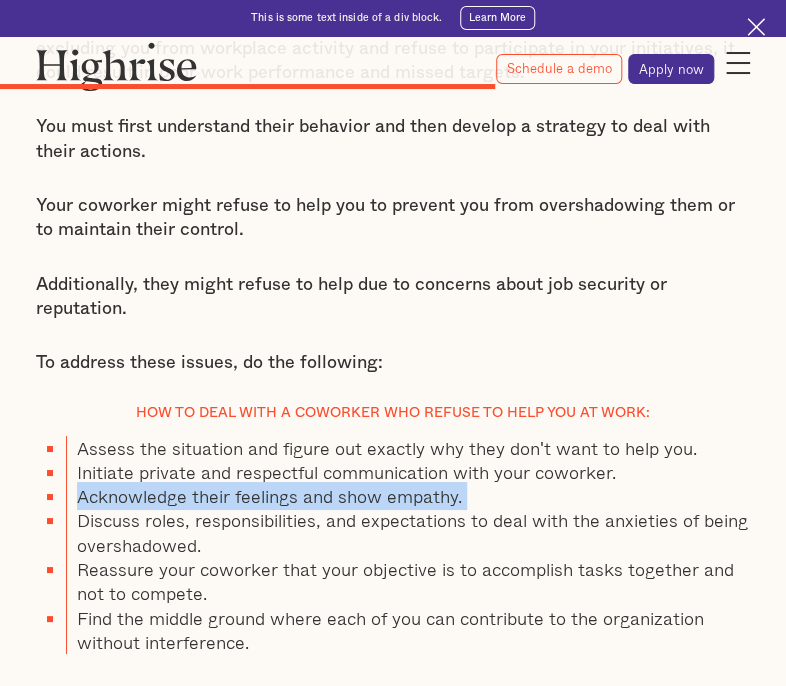 click on "Acknowledge their feelings and show empathy." at bounding box center (408, 496) 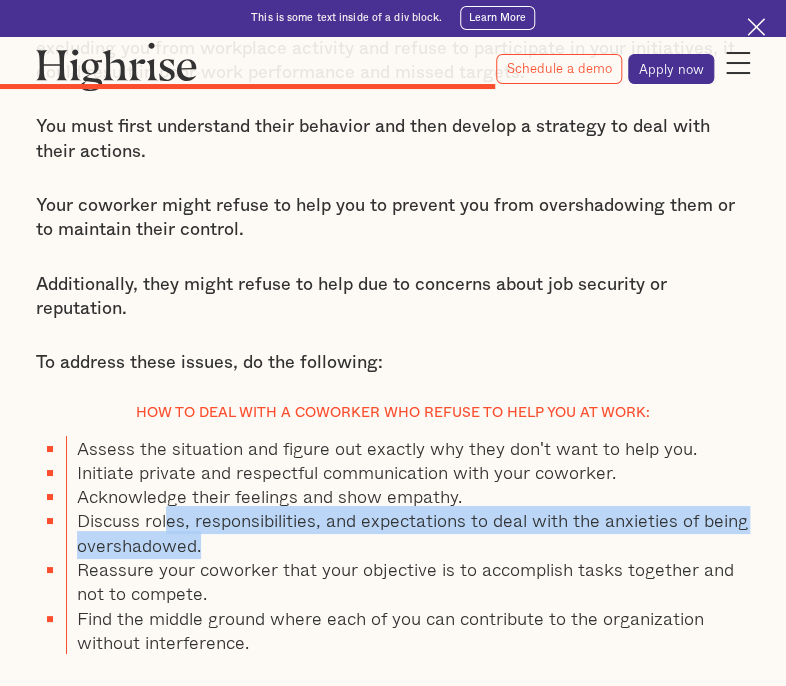 drag, startPoint x: 170, startPoint y: 524, endPoint x: 250, endPoint y: 537, distance: 81.04937 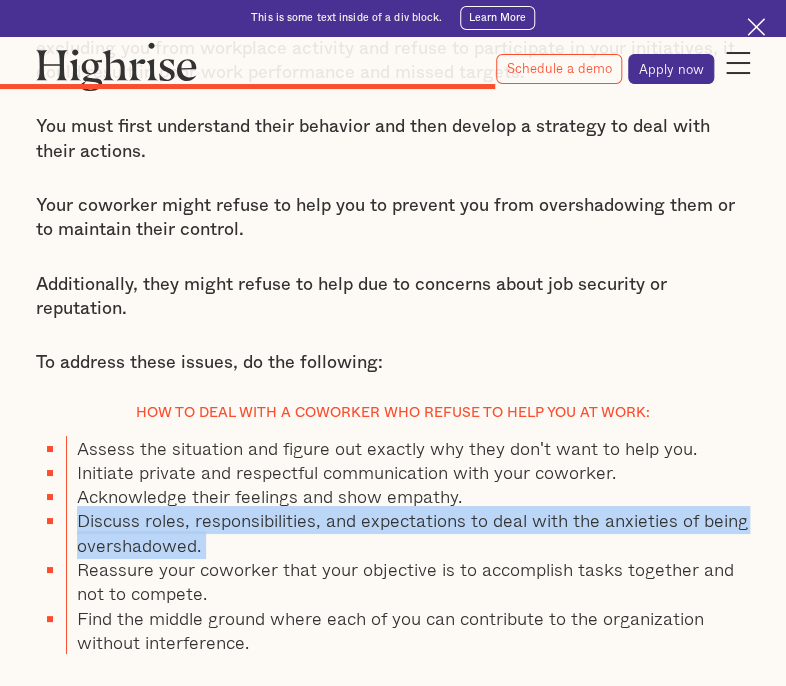click on "Discuss roles, responsibilities, and expectations to deal with the anxieties of being overshadowed." at bounding box center [408, 532] 